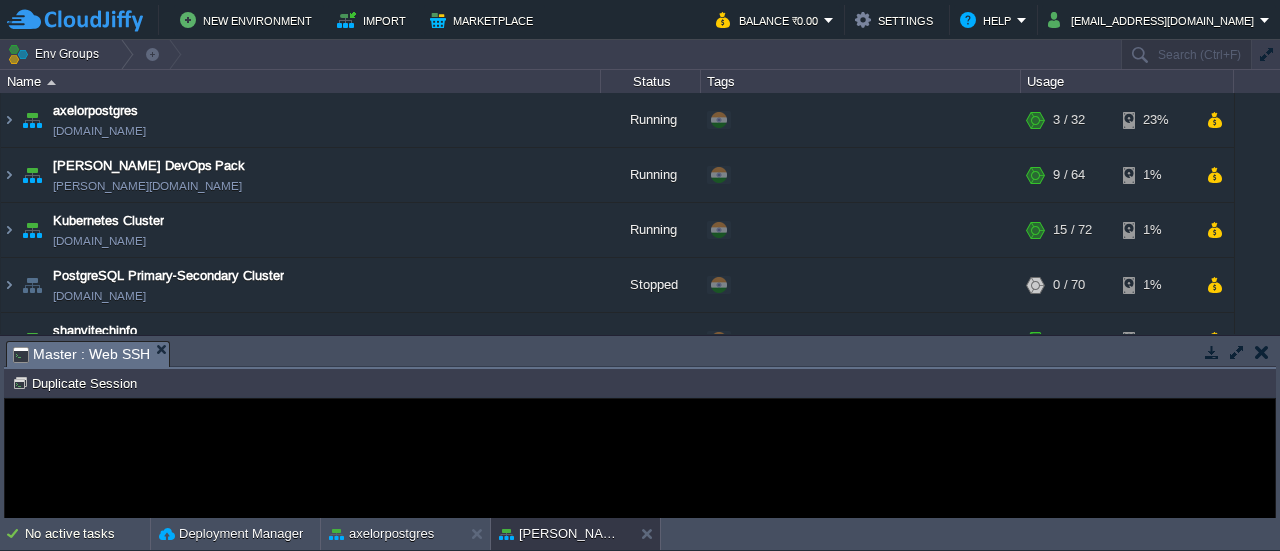 scroll, scrollTop: 0, scrollLeft: 0, axis: both 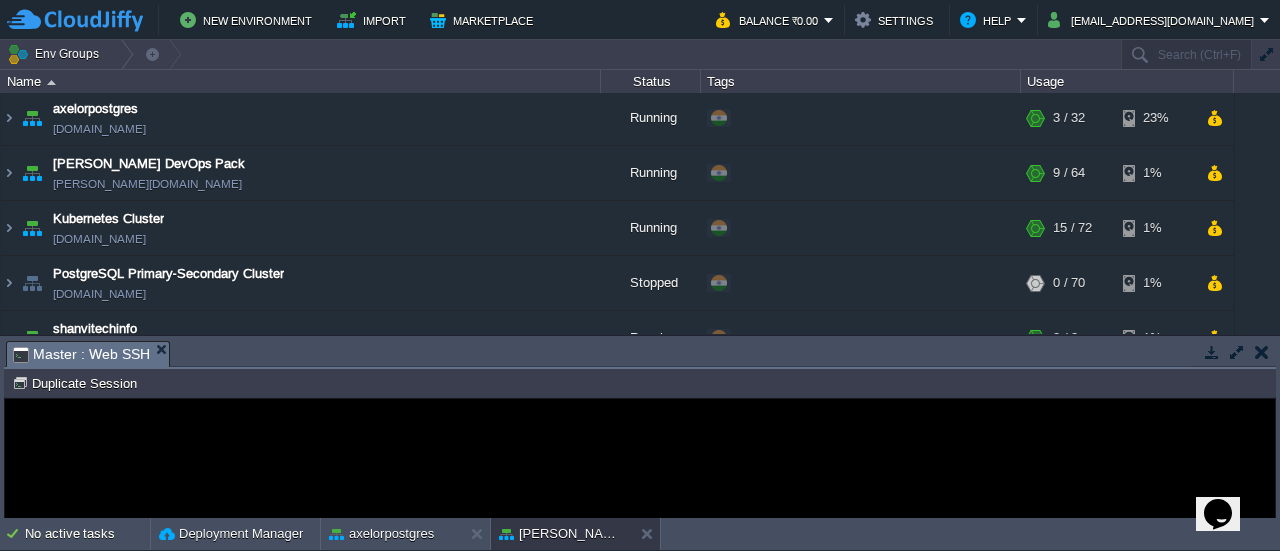 click 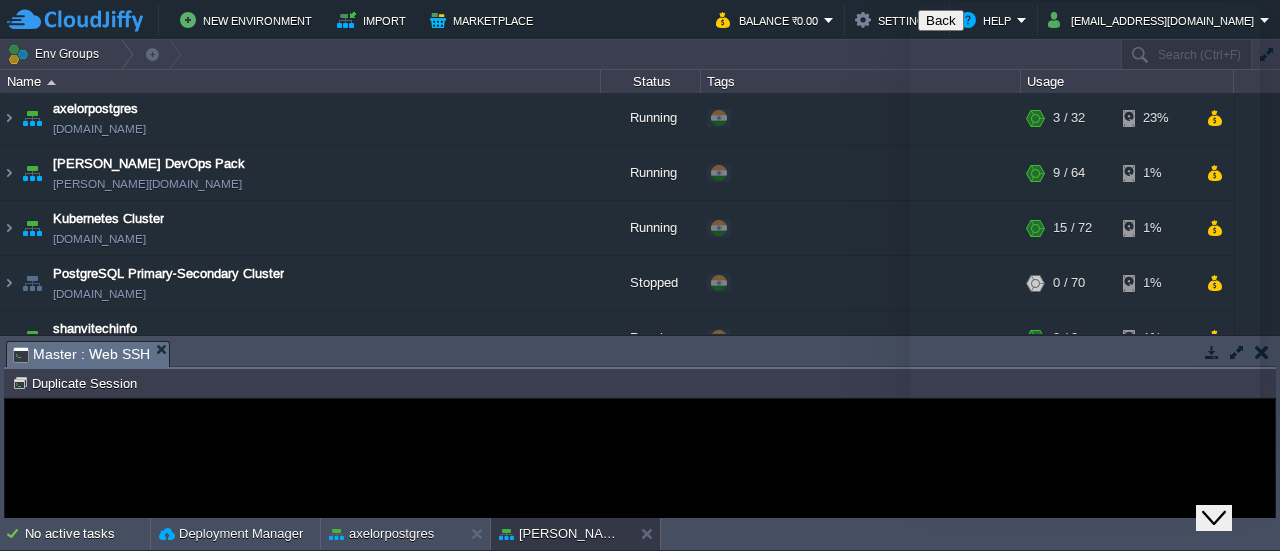 click on "New Conversation   We typically reply in a few minutes" at bounding box center [1085, 576] 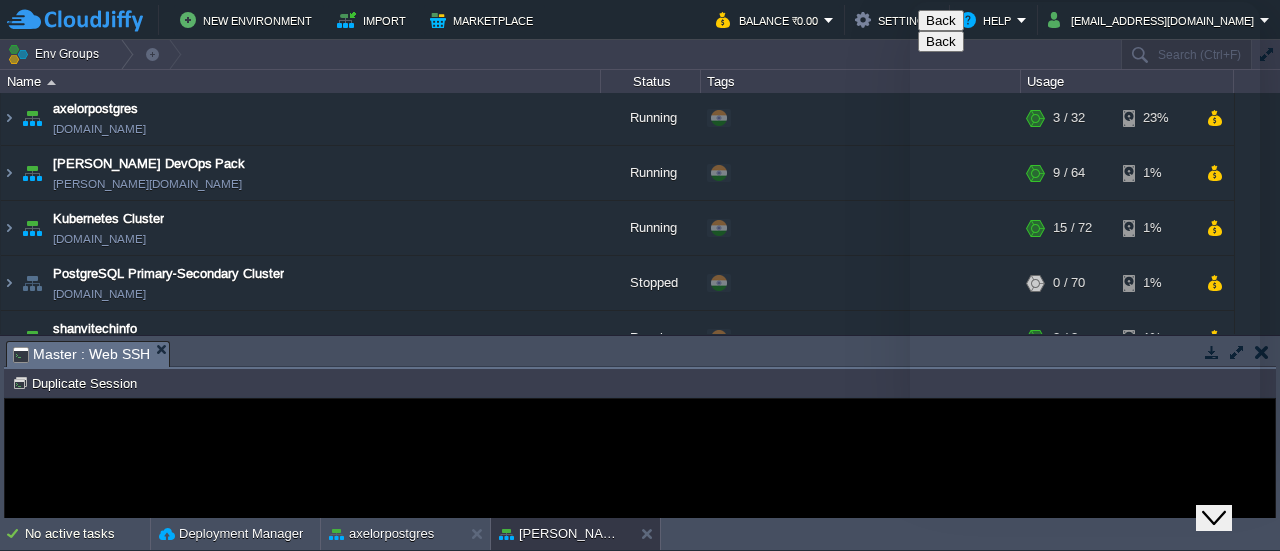 click 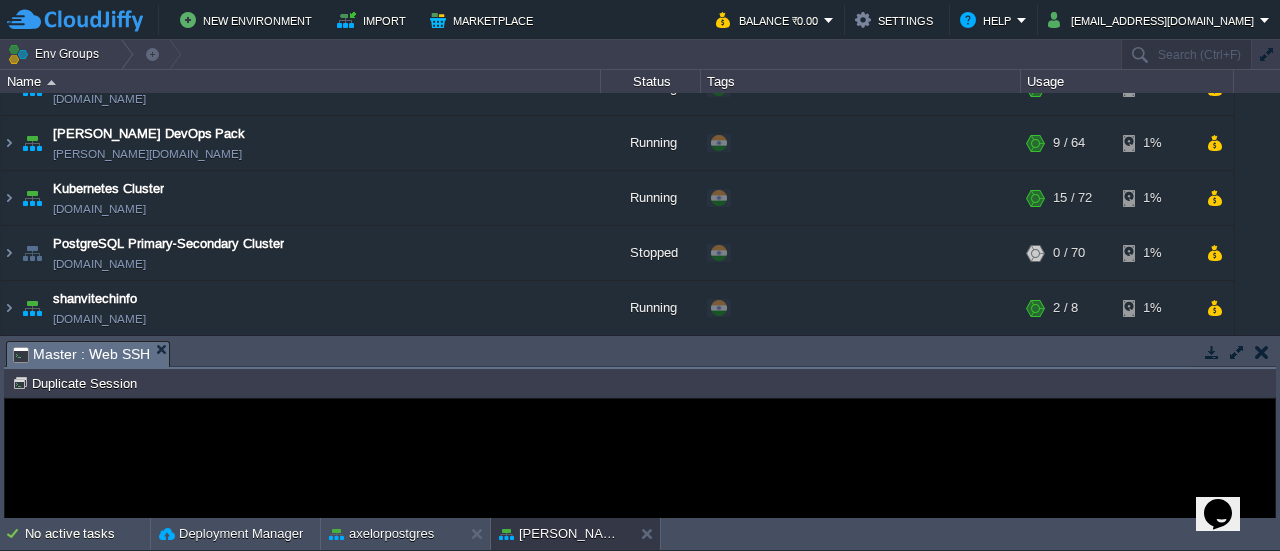 scroll, scrollTop: 0, scrollLeft: 0, axis: both 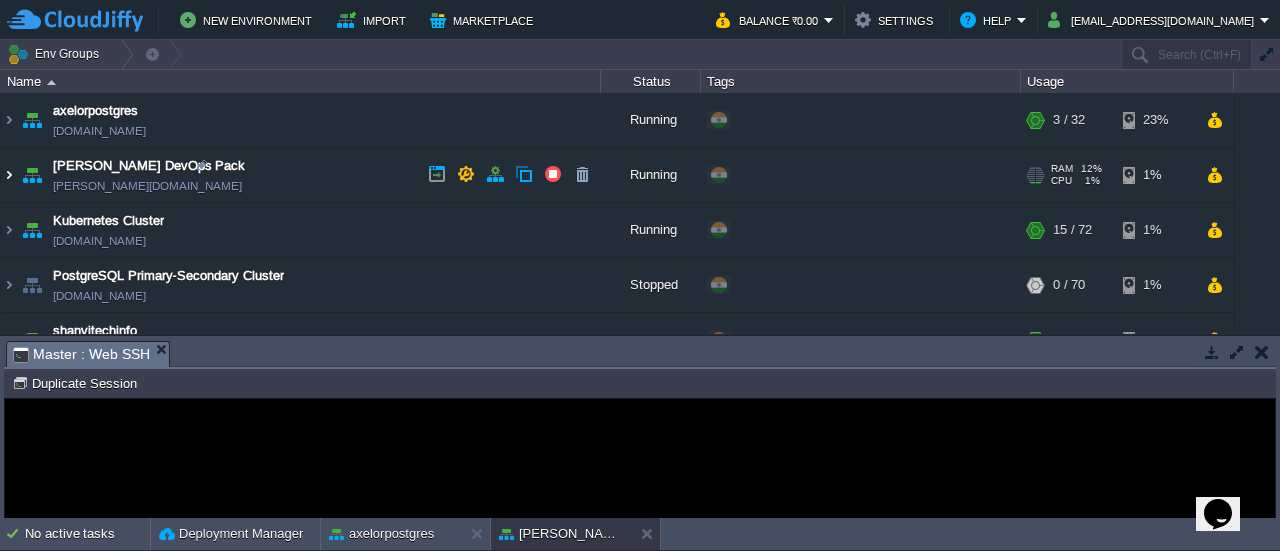 click at bounding box center [9, 175] 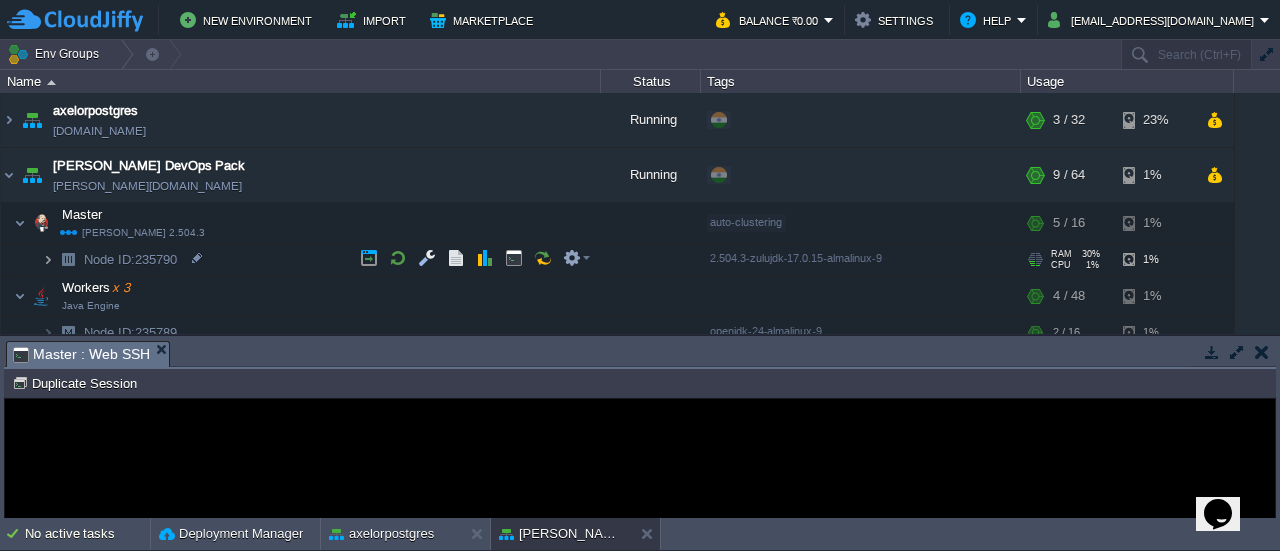 click at bounding box center (48, 259) 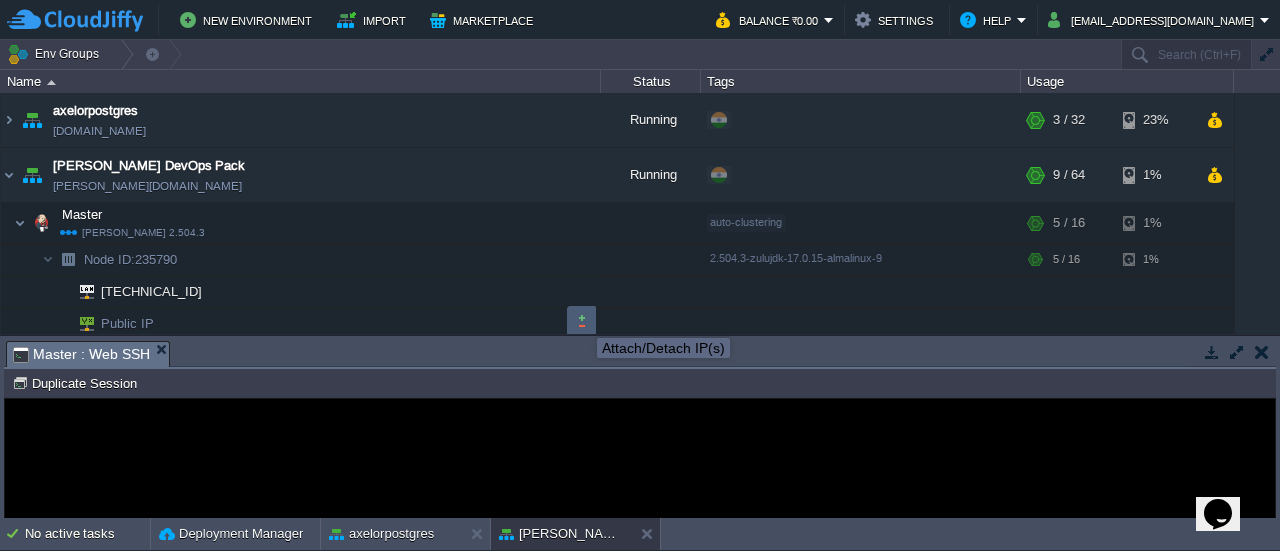 click at bounding box center [582, 321] 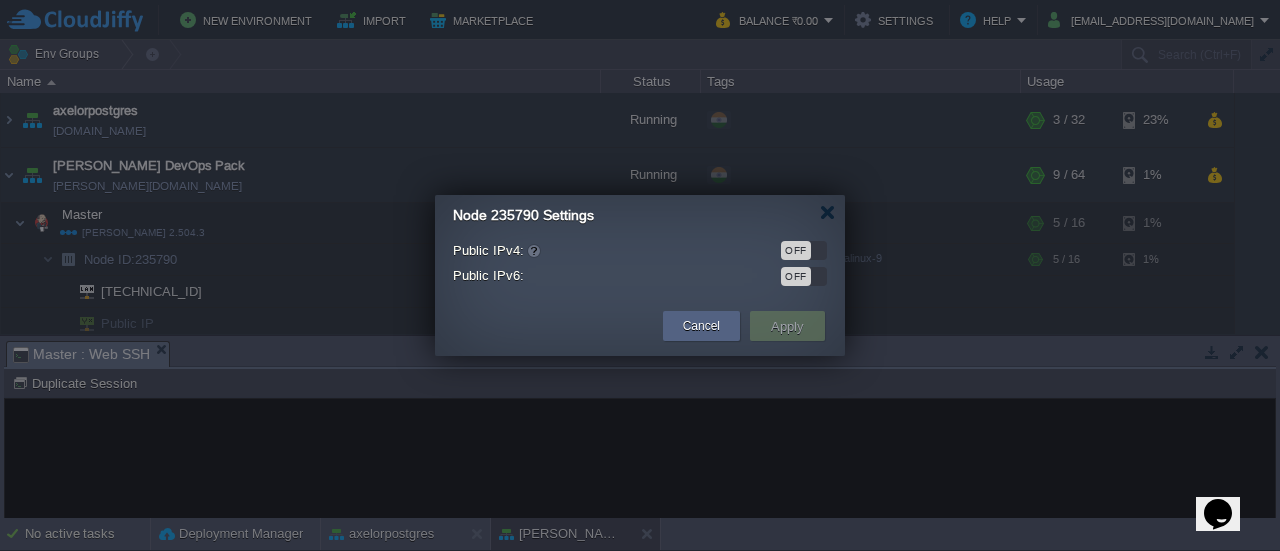 click on "OFF" at bounding box center (804, 250) 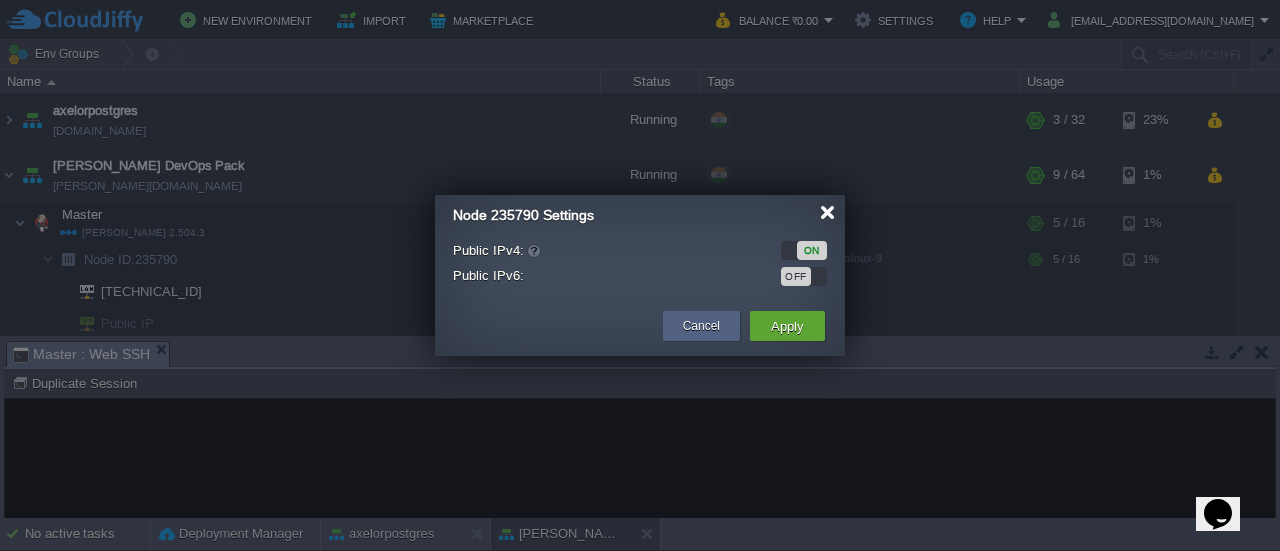 click at bounding box center [827, 212] 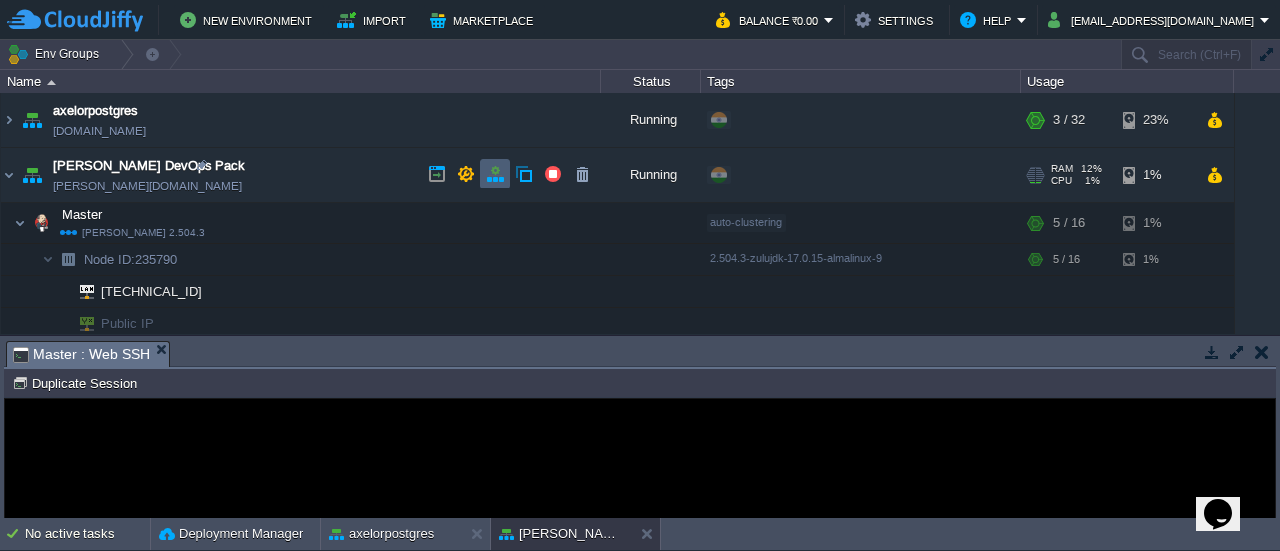 click at bounding box center [495, 174] 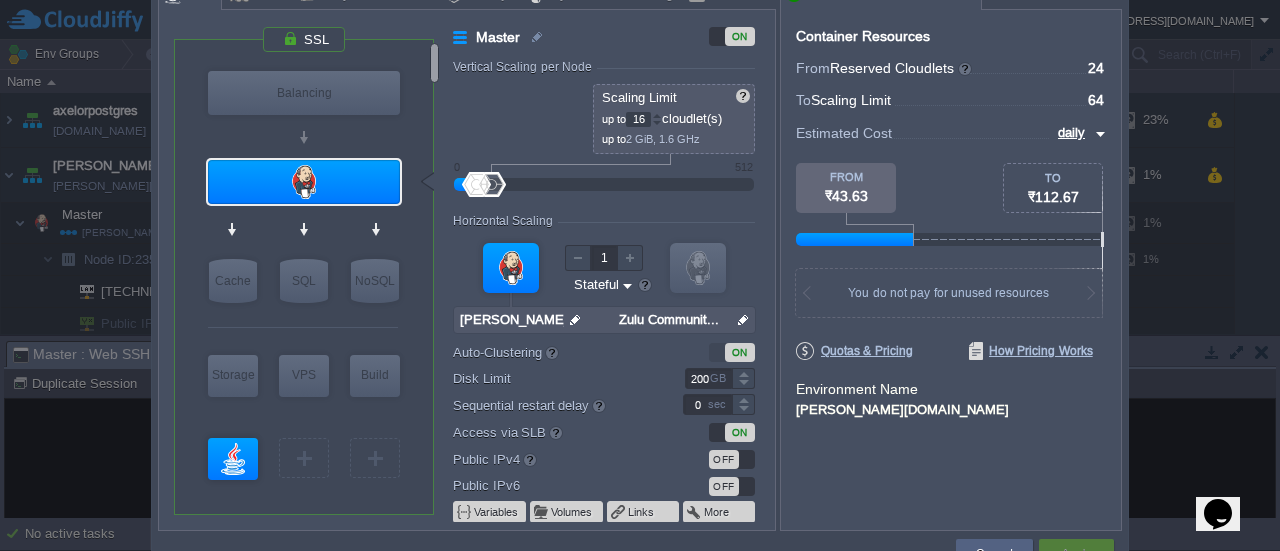 click at bounding box center [1098, 134] 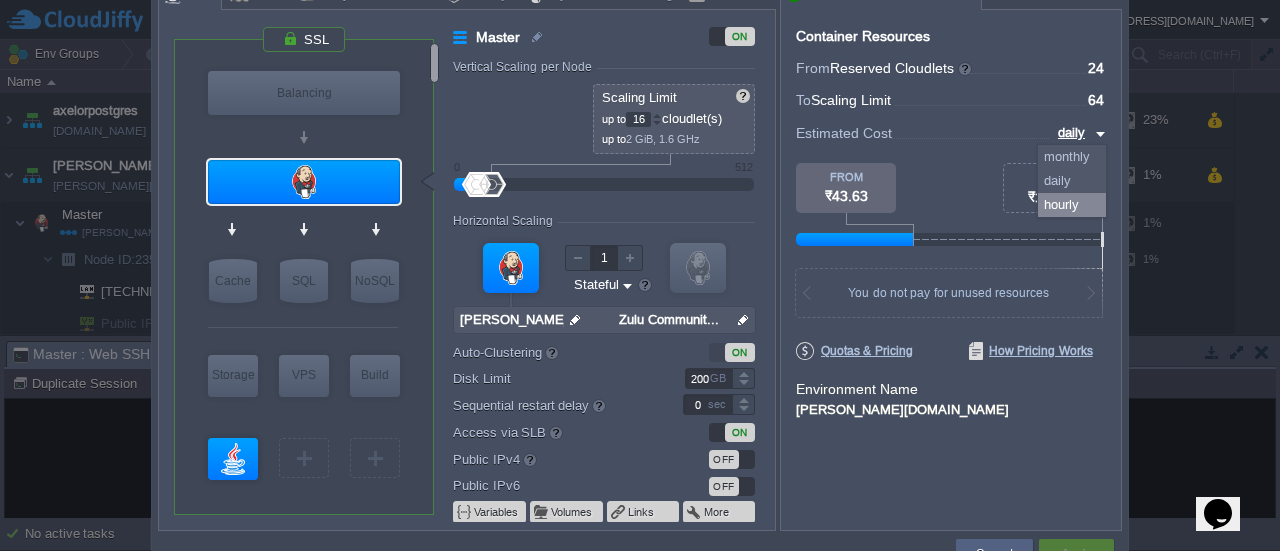 click on "hourly" at bounding box center [1072, 205] 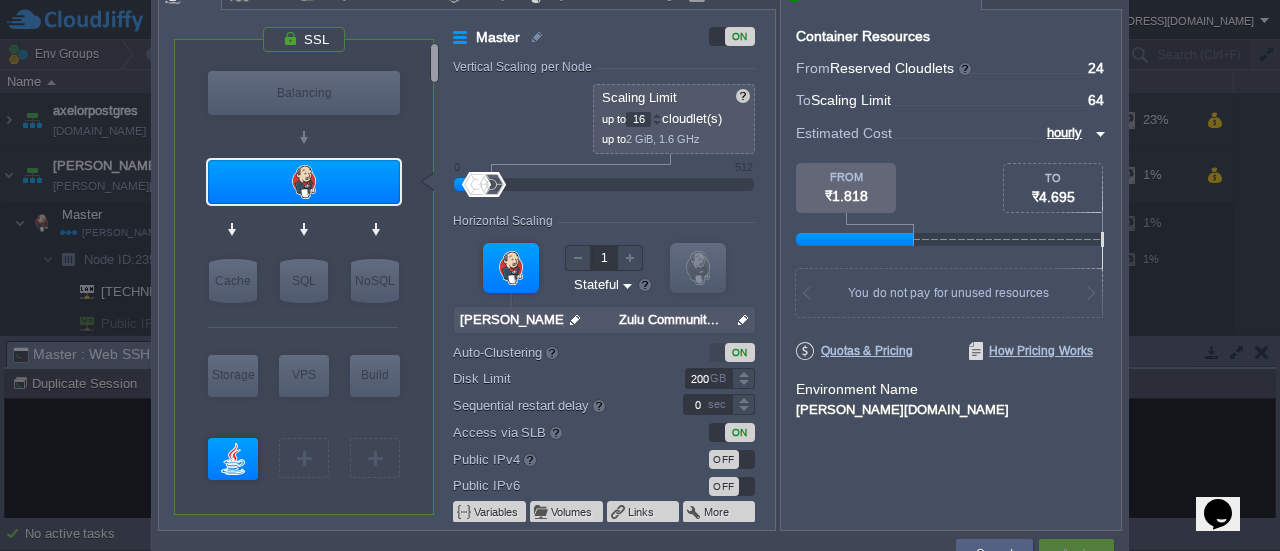 click on "[PERSON_NAME][DOMAIN_NAME]" at bounding box center (951, 408) 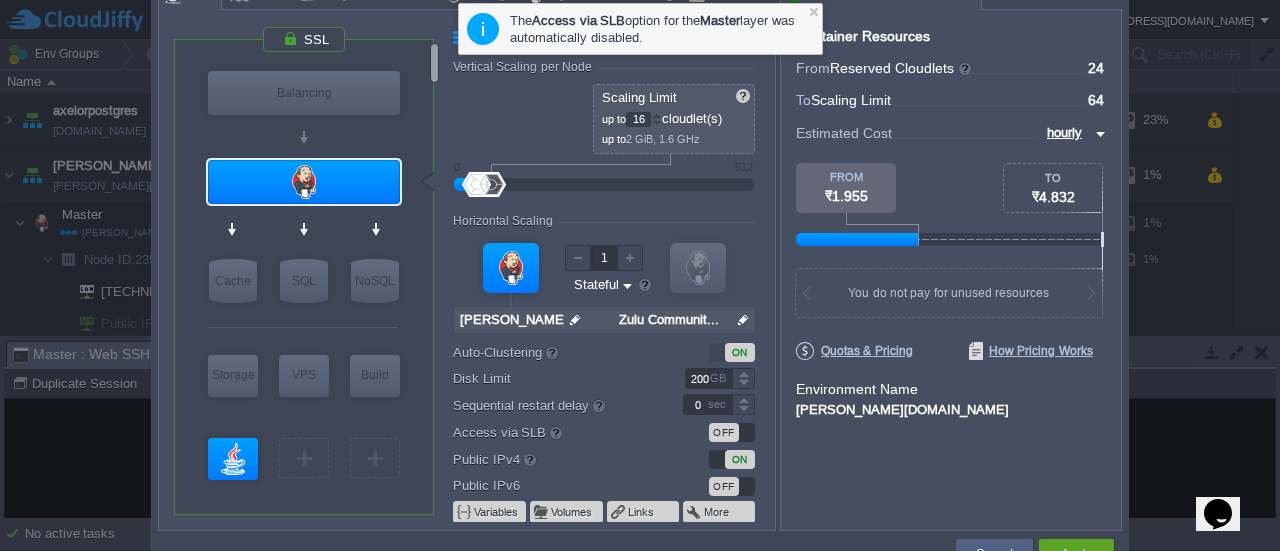 click on "16" at bounding box center (638, 119) 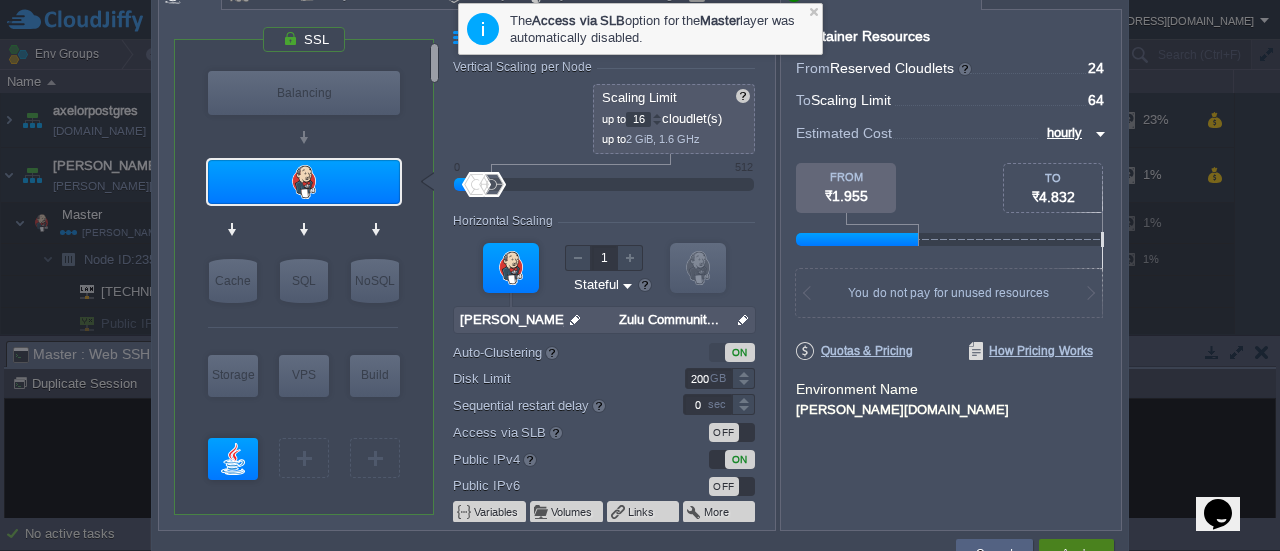 click on "Apply" at bounding box center [1076, 554] 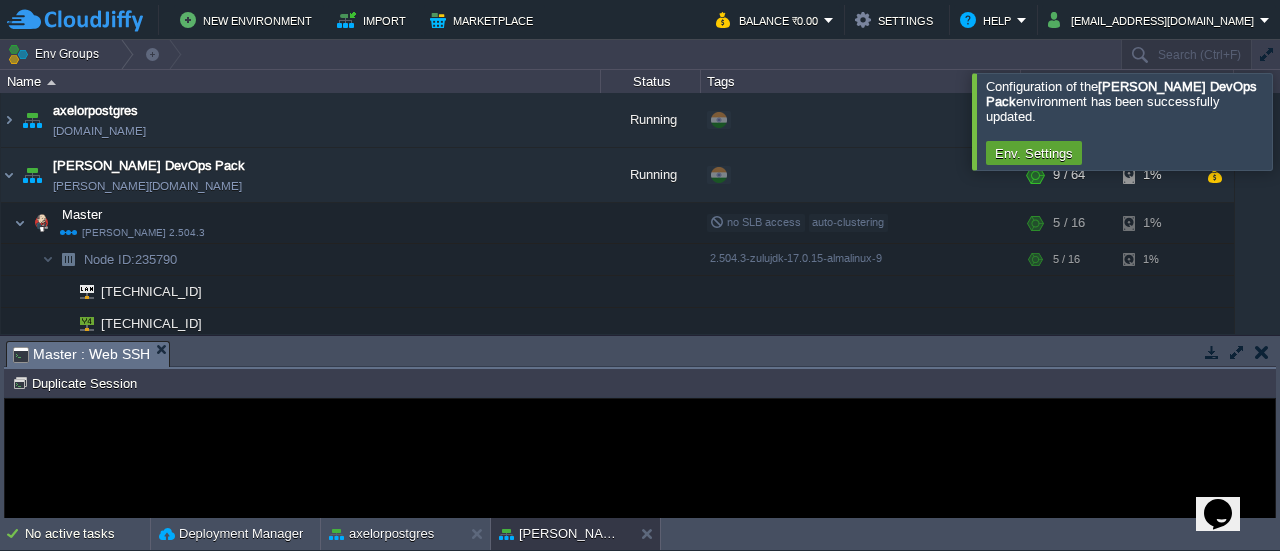 click at bounding box center [1304, 121] 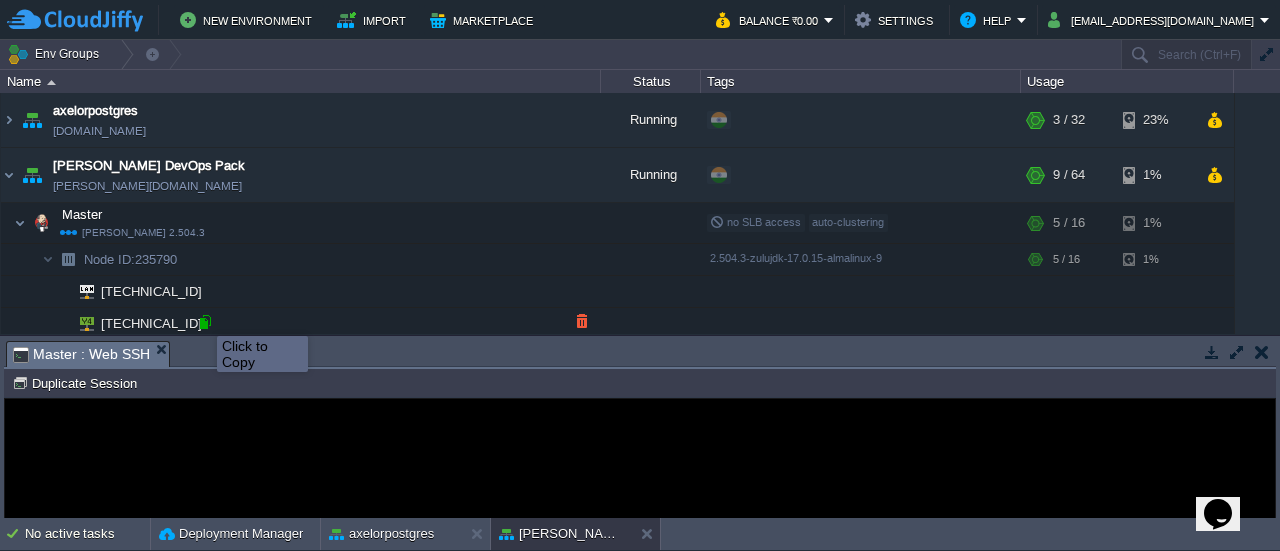 click at bounding box center [205, 322] 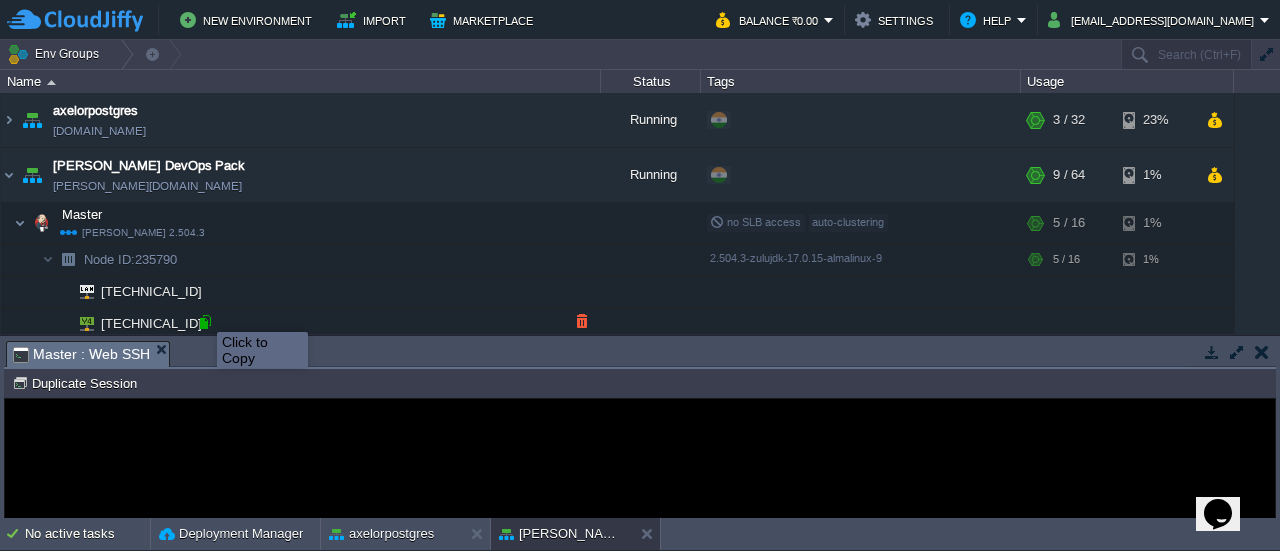 click at bounding box center [205, 322] 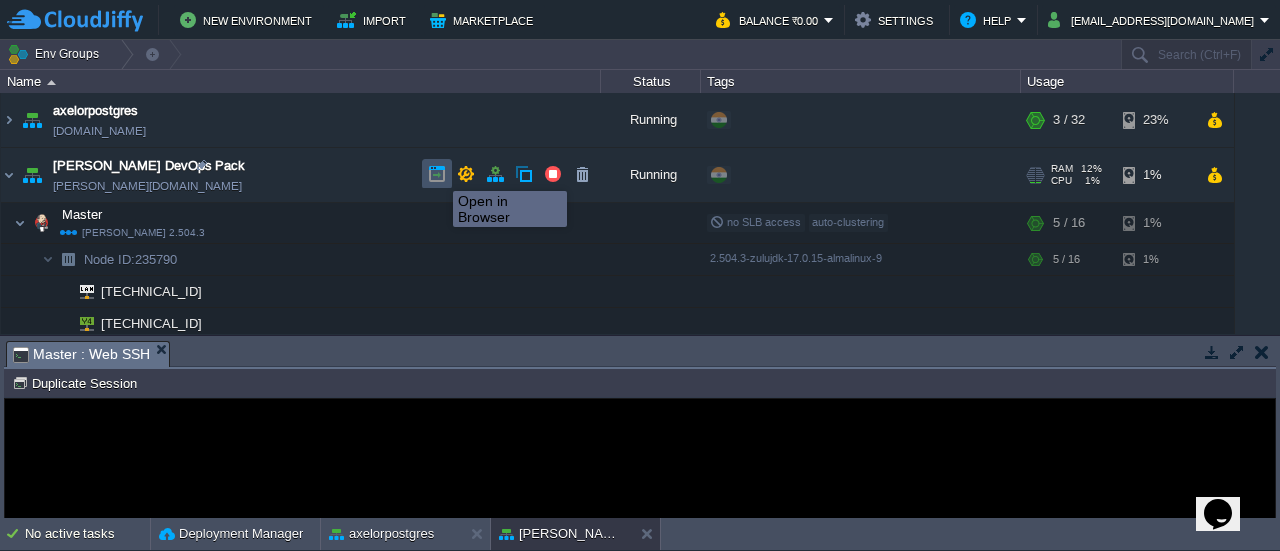click at bounding box center (437, 174) 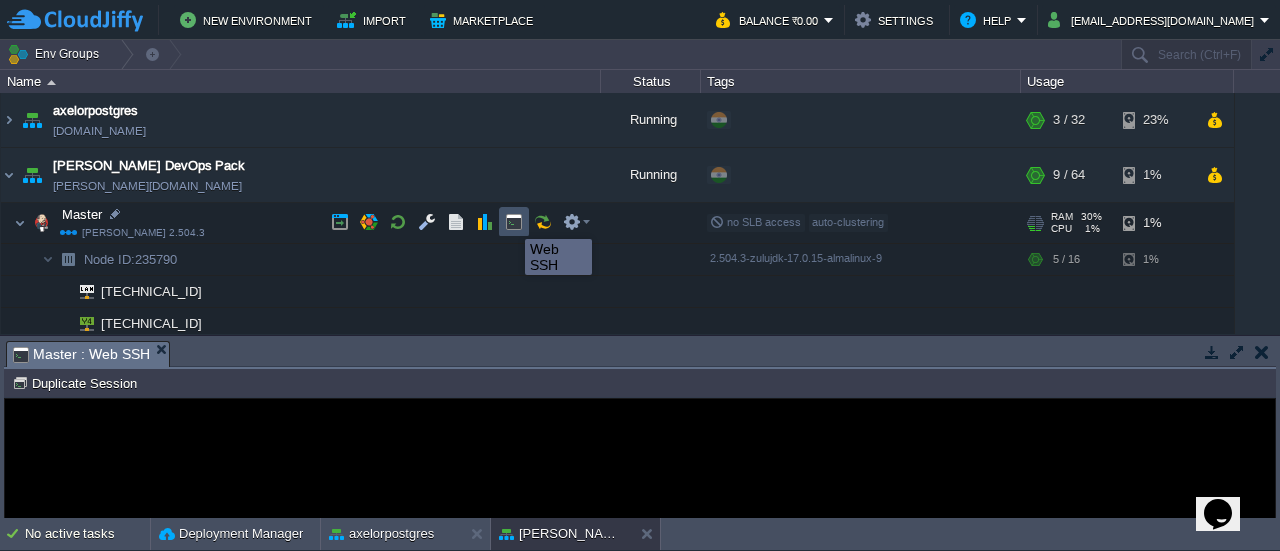 click at bounding box center [514, 222] 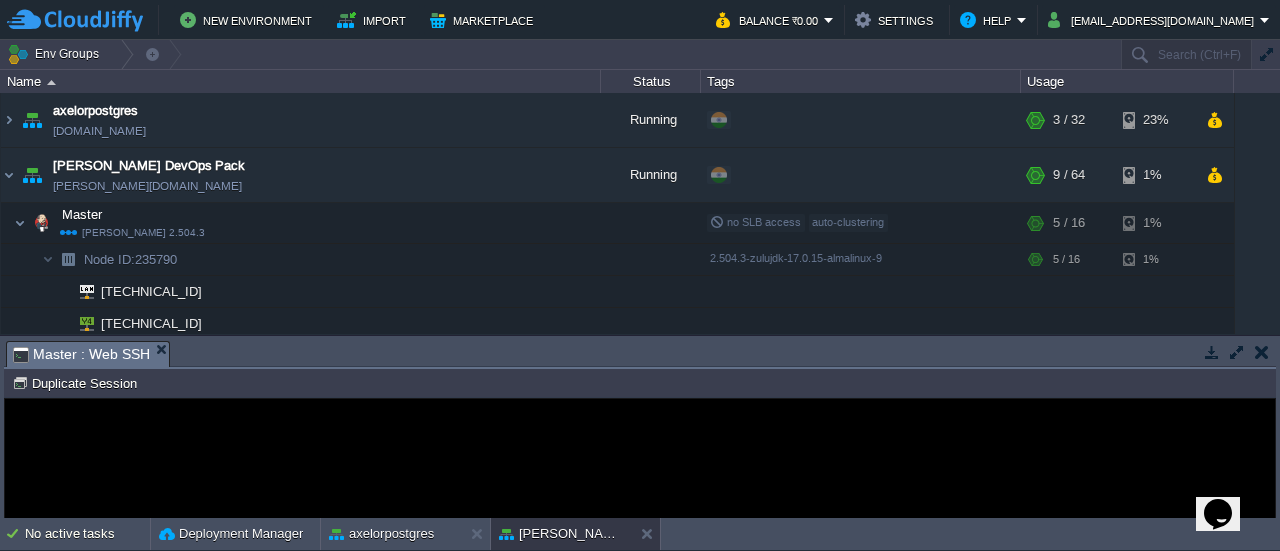 click at bounding box center (1237, 352) 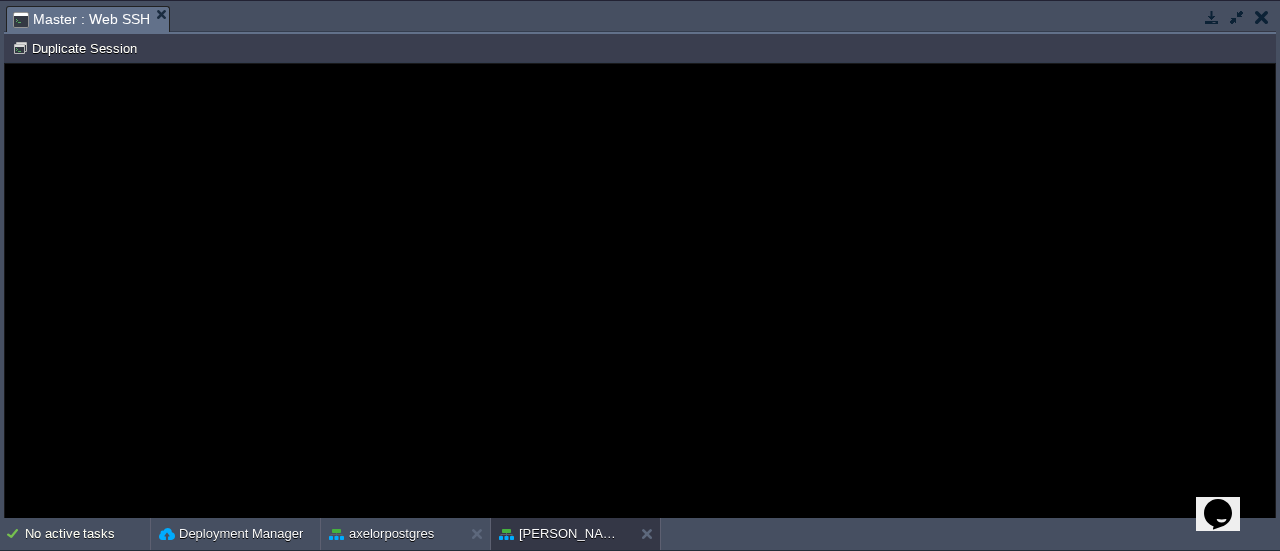 click on "Error An error has occurred and this action cannot be completed. If the problem persists, please notify your system administrator or check your system logs." at bounding box center (640, 291) 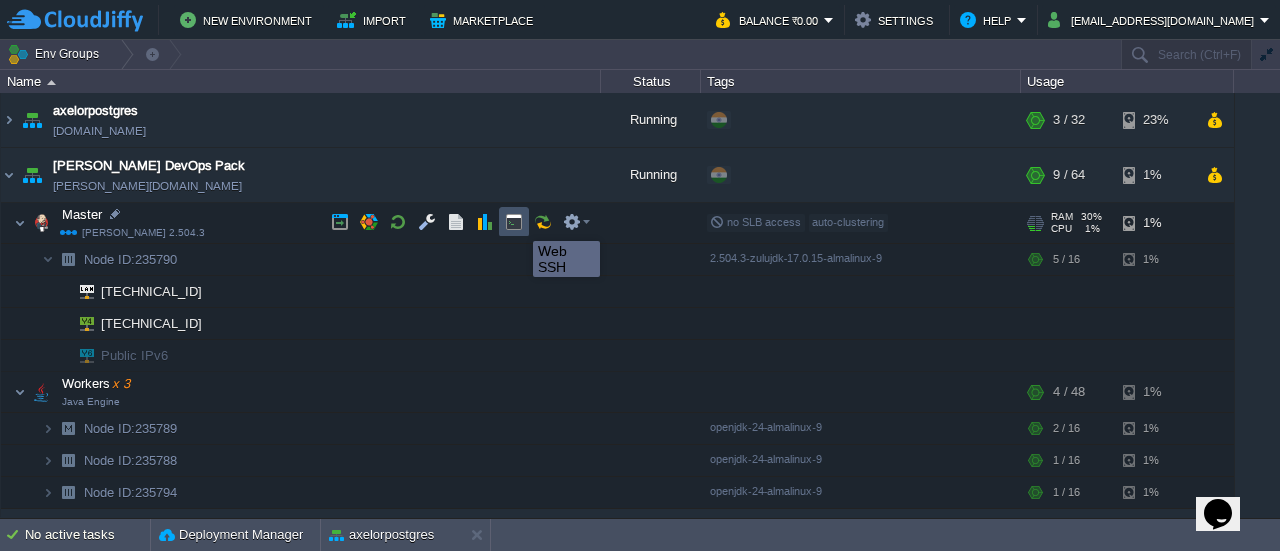 click at bounding box center (514, 222) 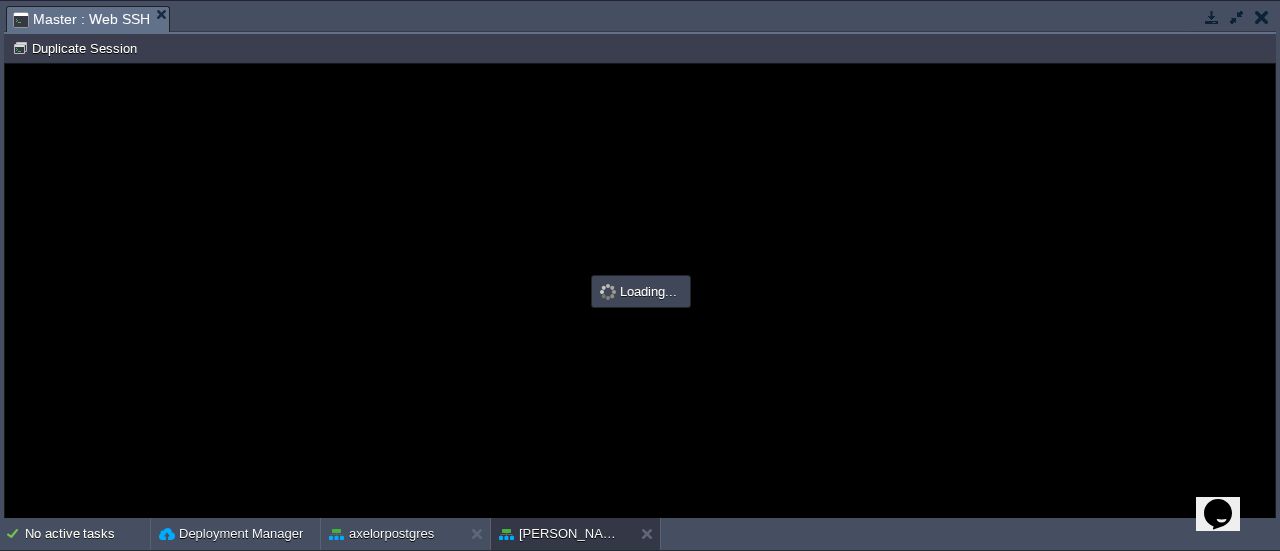 scroll, scrollTop: 0, scrollLeft: 0, axis: both 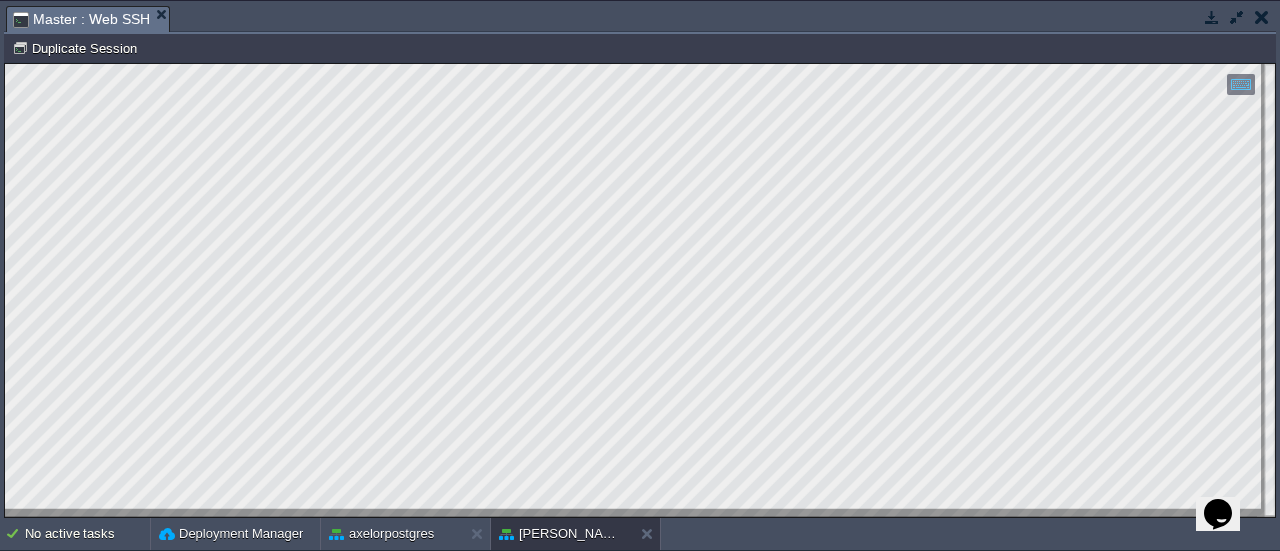click at bounding box center (1262, 17) 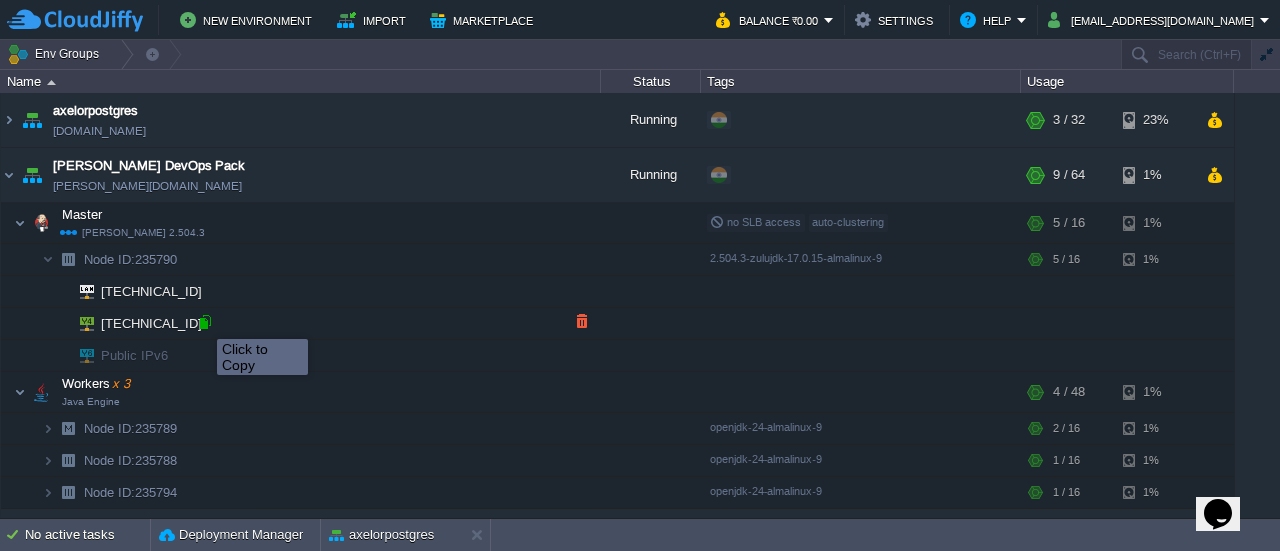 click at bounding box center [205, 322] 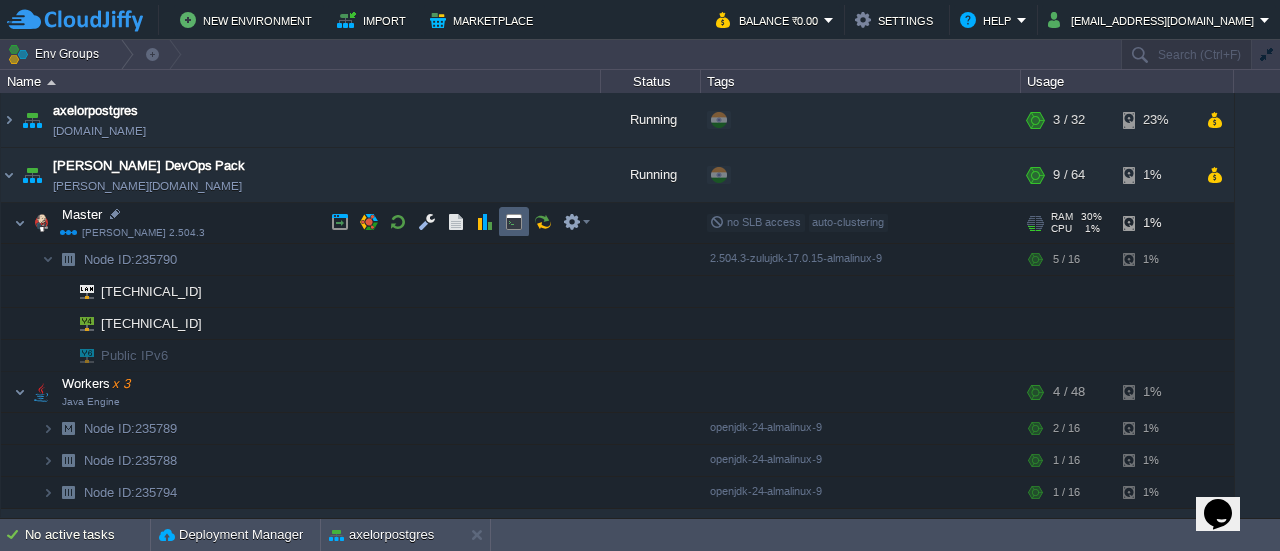 click at bounding box center (514, 222) 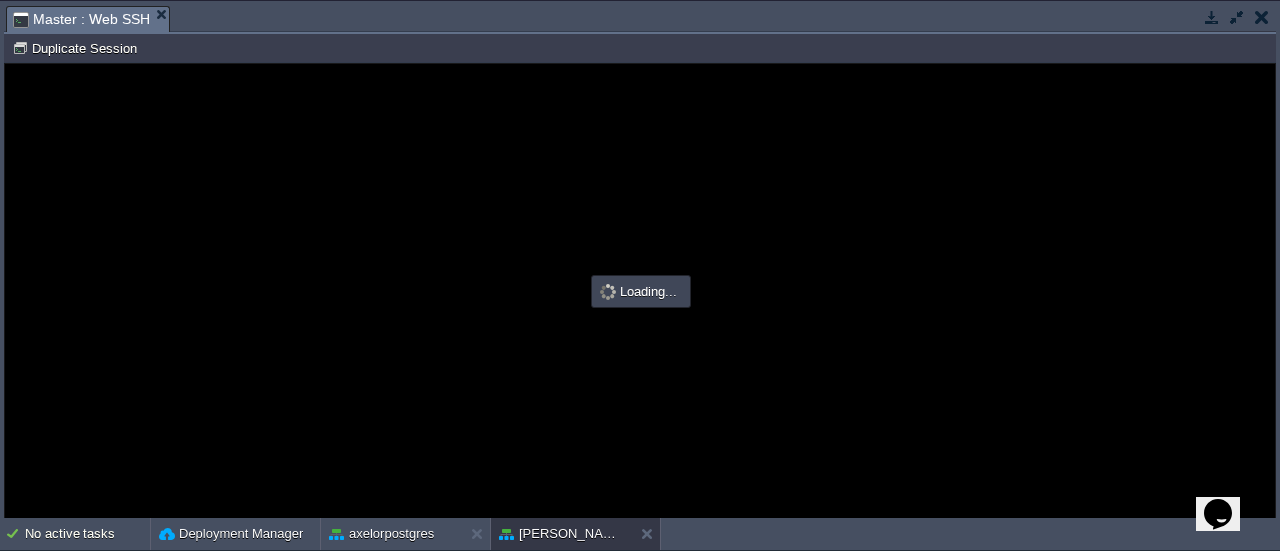 scroll, scrollTop: 0, scrollLeft: 0, axis: both 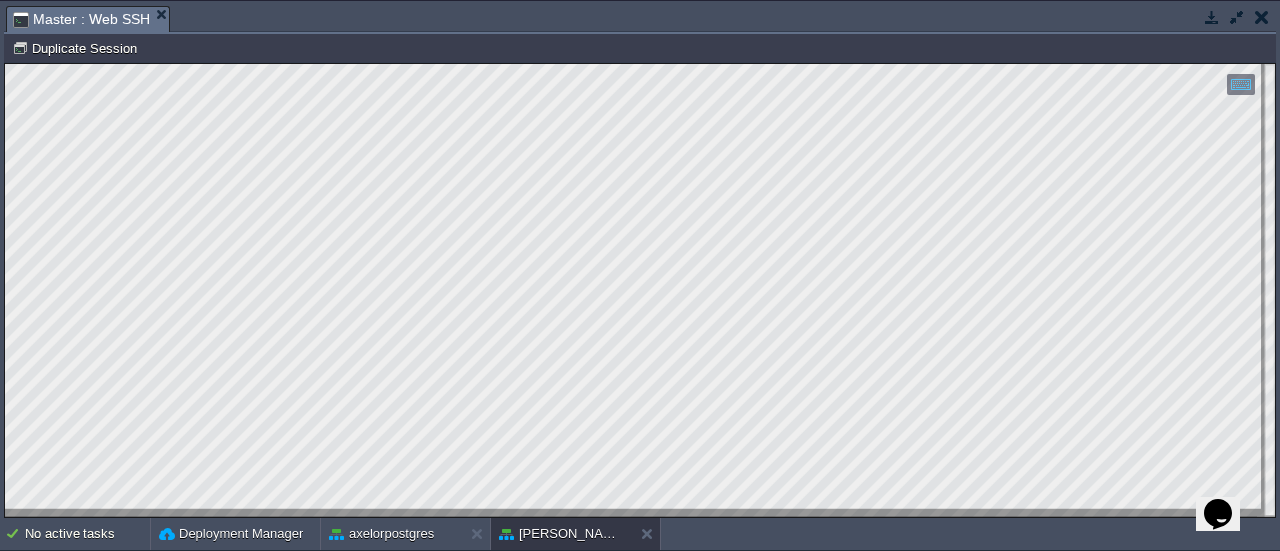 click at bounding box center [1237, 17] 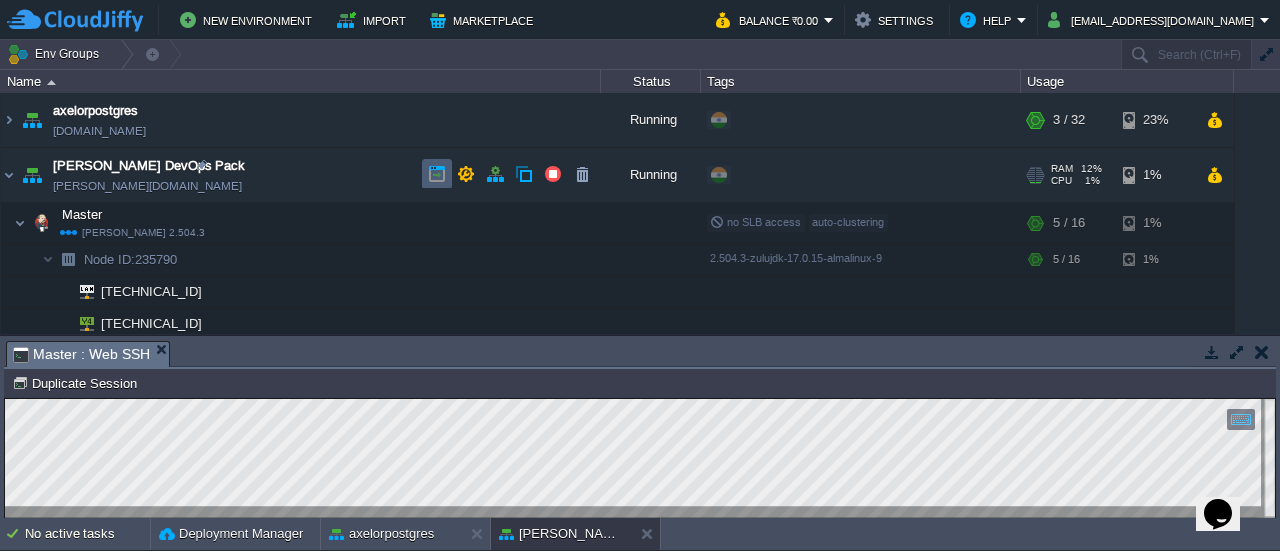 click at bounding box center (437, 174) 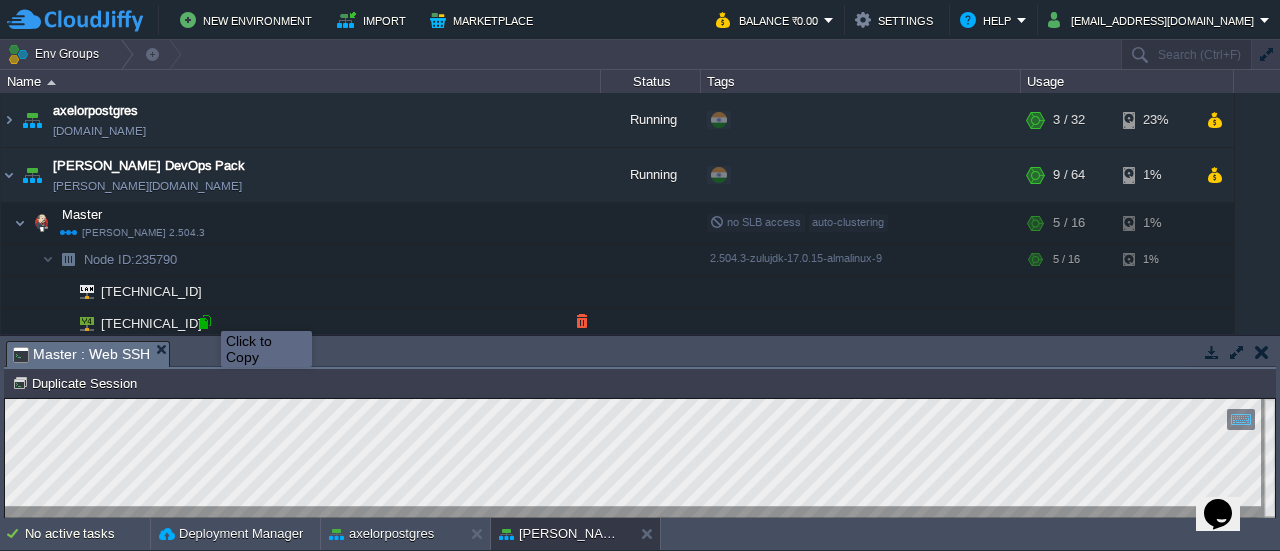 click at bounding box center [205, 322] 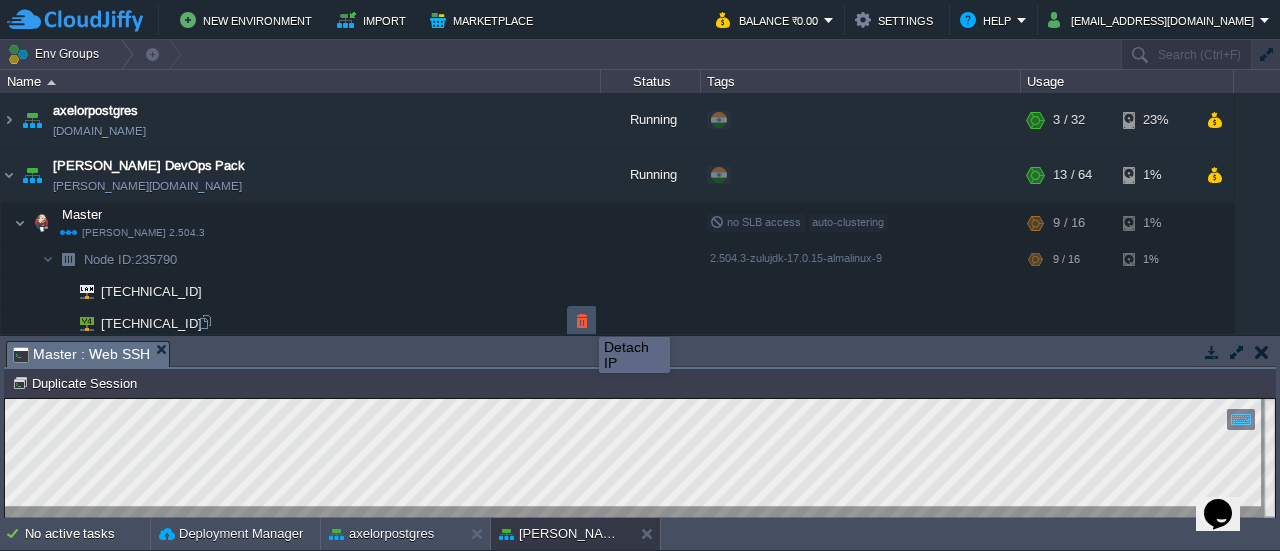 click at bounding box center [582, 321] 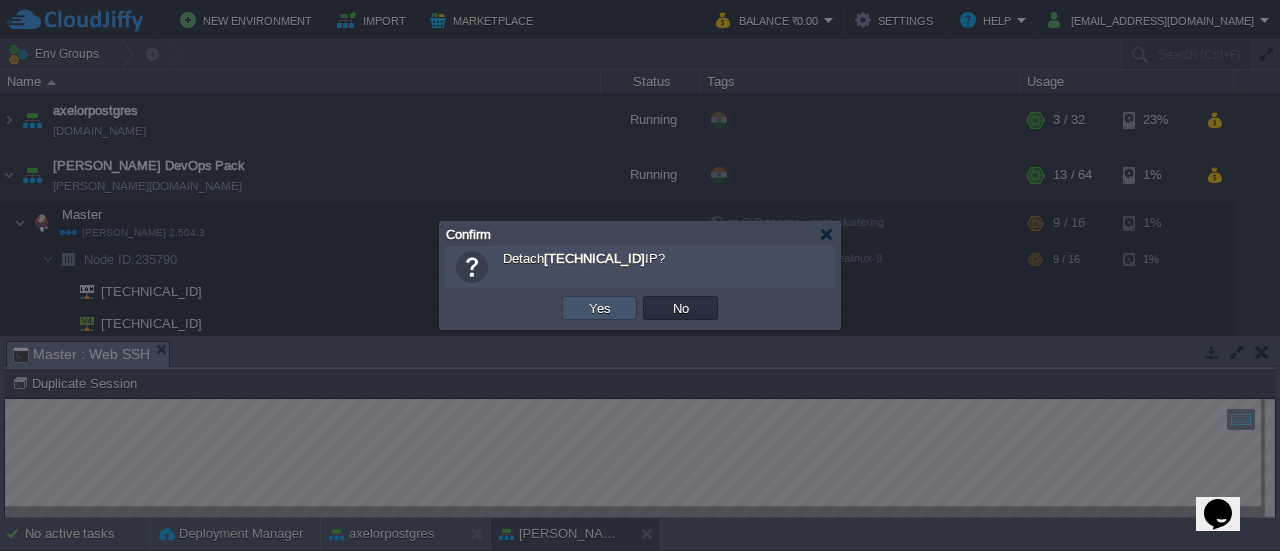 click on "Yes" at bounding box center [600, 308] 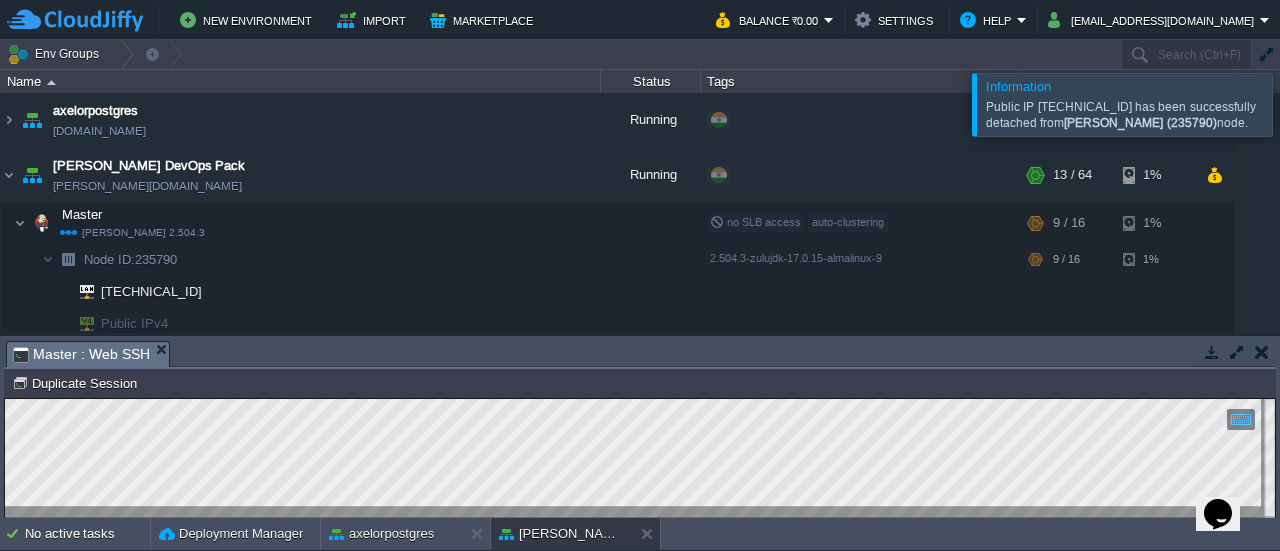 click at bounding box center [1304, 104] 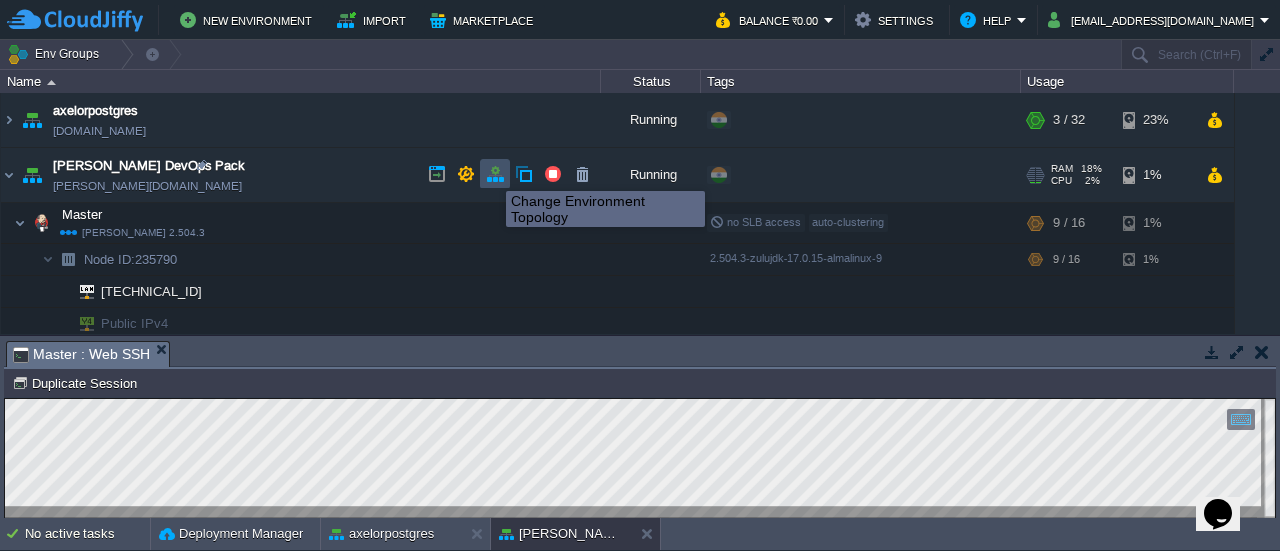 click at bounding box center [495, 174] 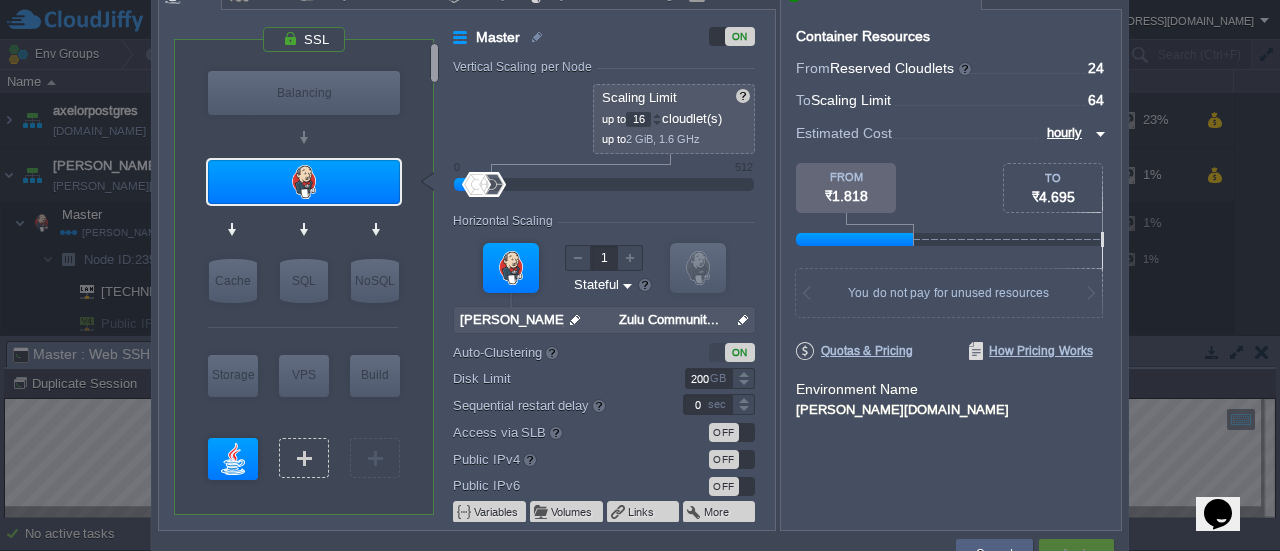 click on "VM" at bounding box center [304, 458] 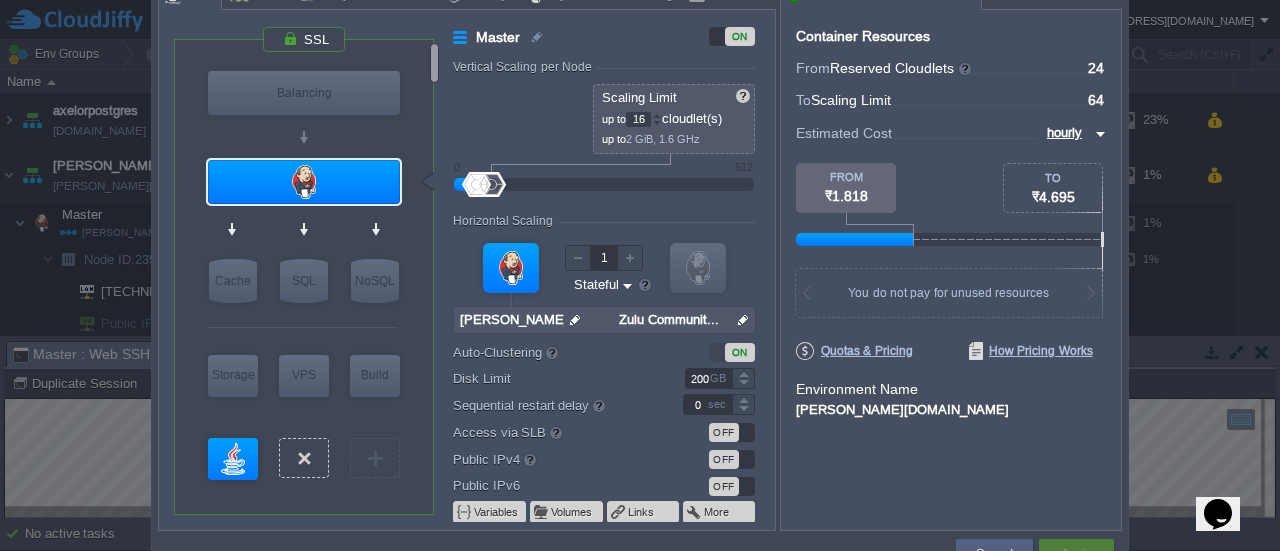 type 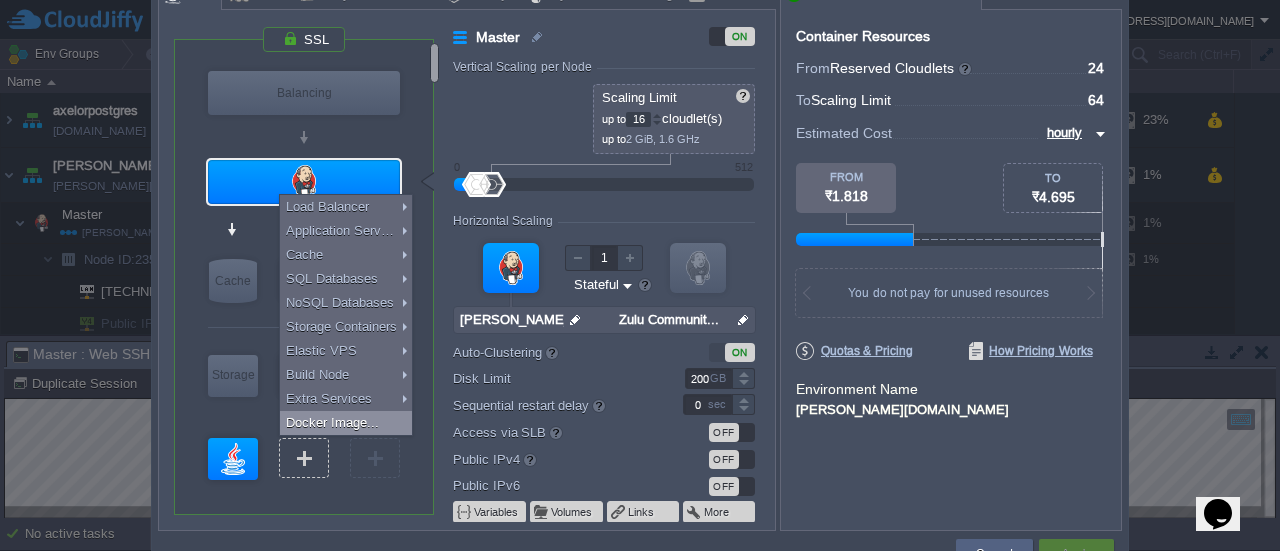 click on "Docker Image..." at bounding box center [346, 423] 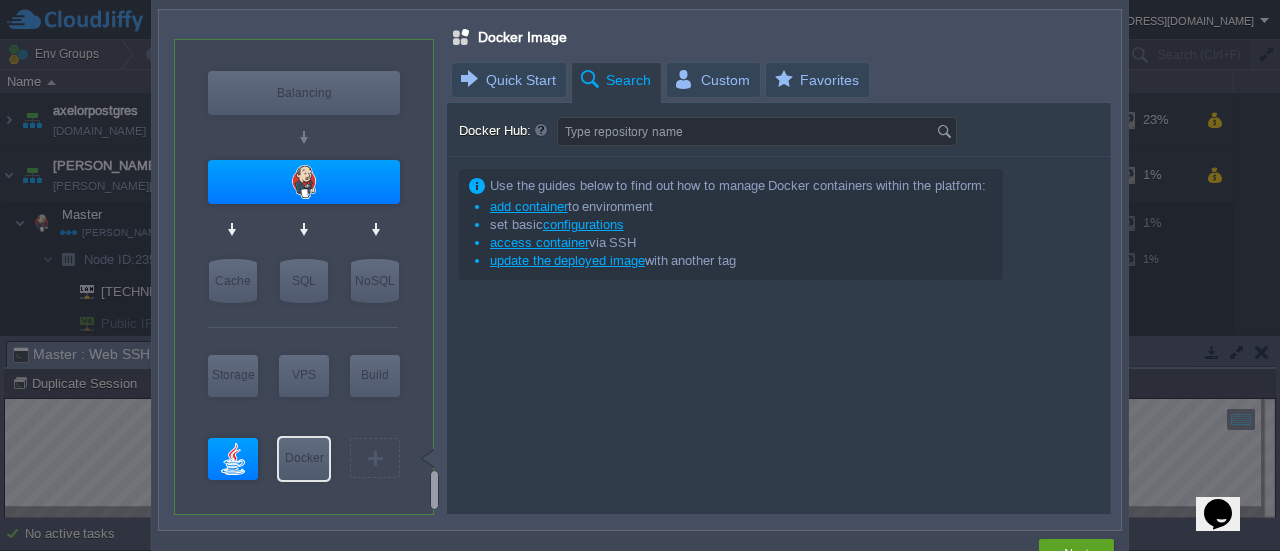 type on "Select Image" 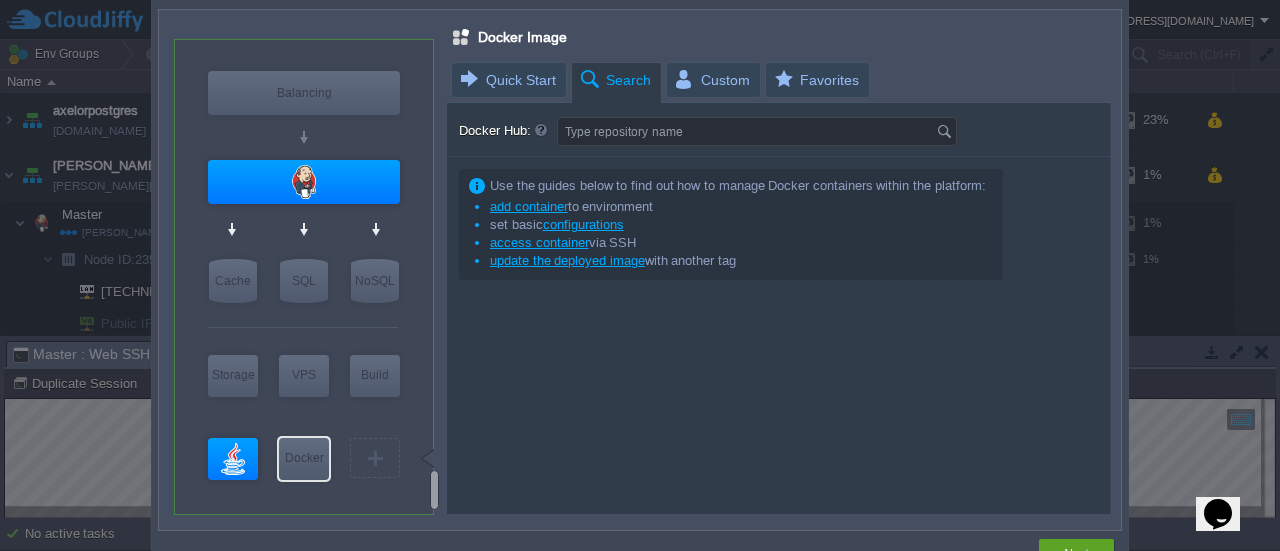 click on "Use the guides below to find out how to manage Docker containers within the platform:   add container  to environment set basic  configurations access container  via SSH update the deployed image  with another tag" at bounding box center [778, 335] 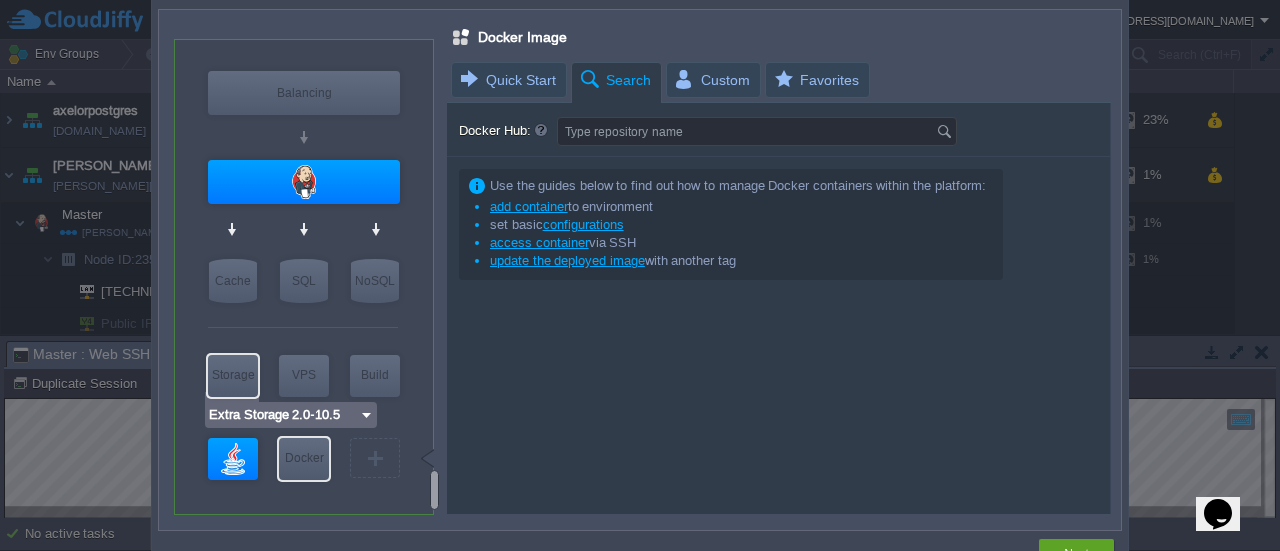 type on "Java Engine" 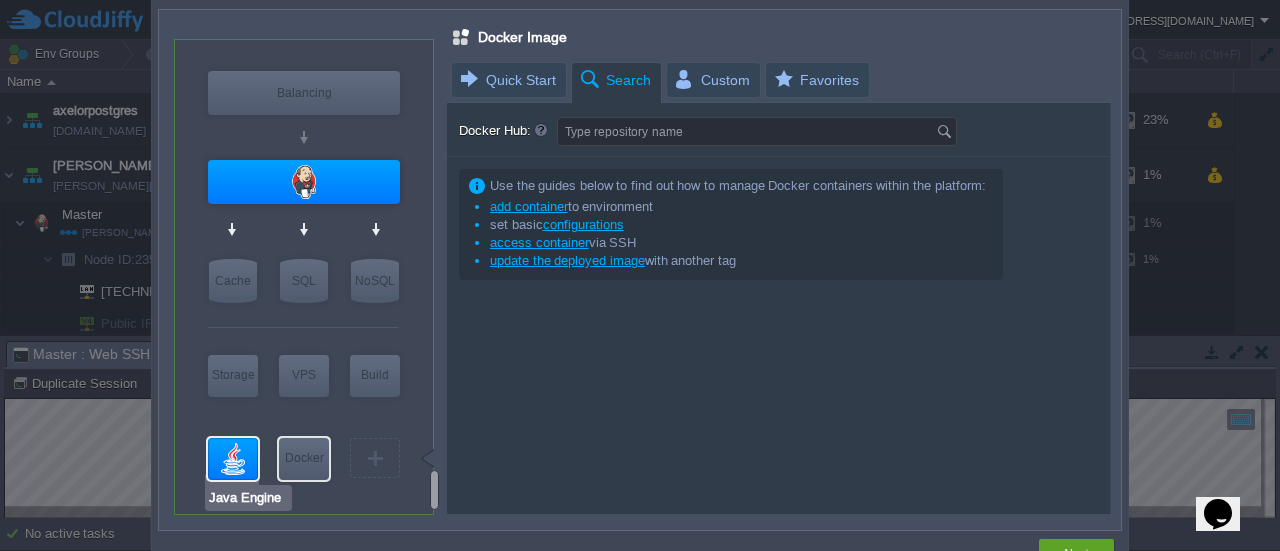 click at bounding box center [233, 459] 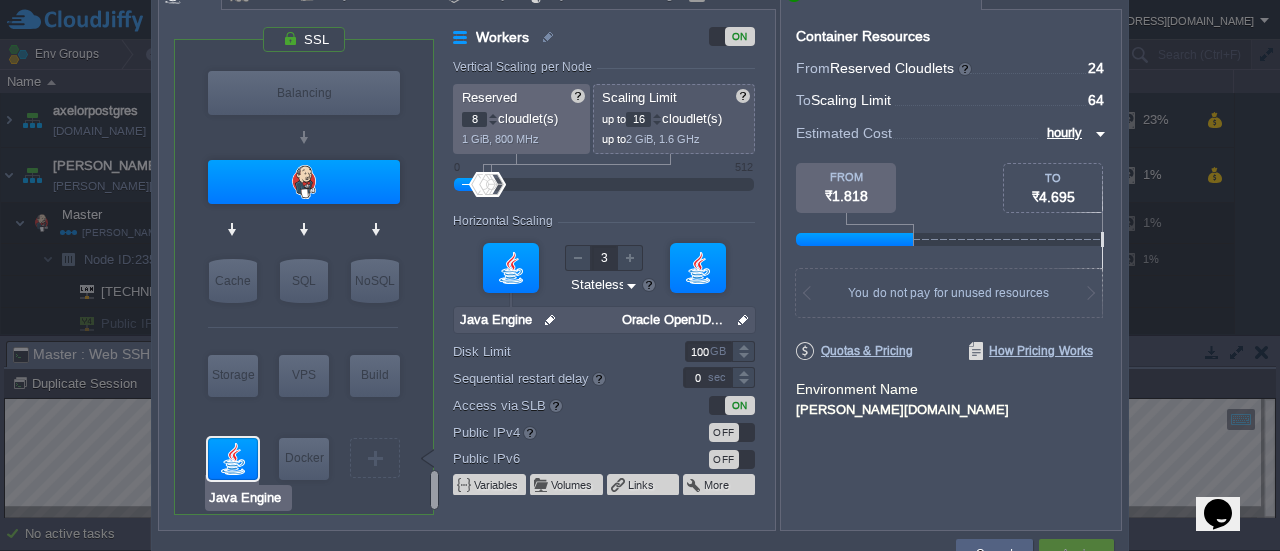 type on "AlmaLinux 9.6" 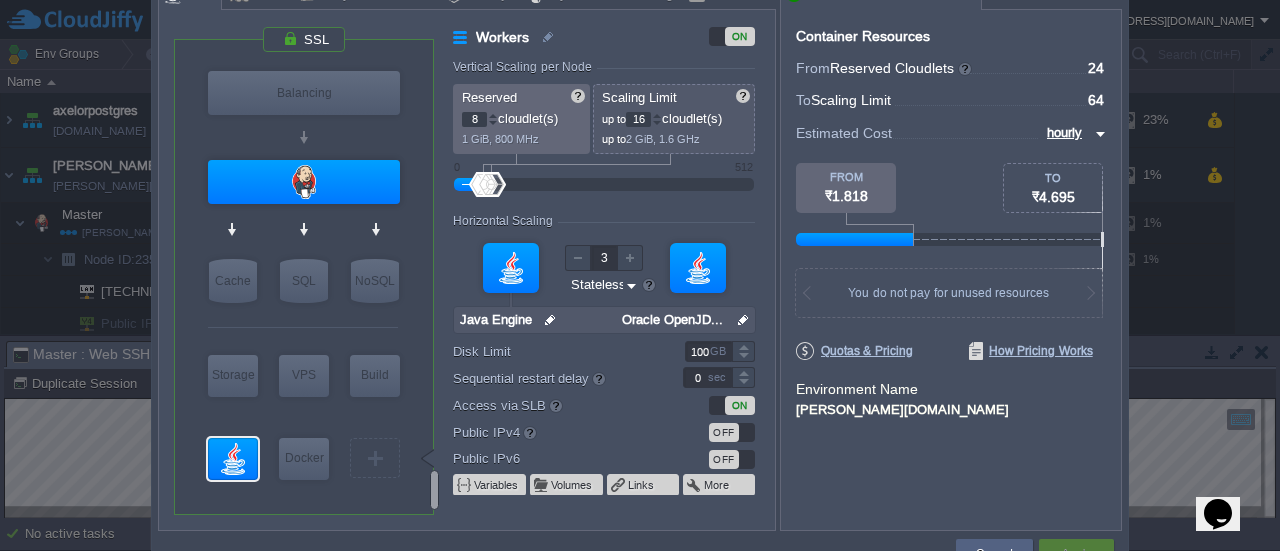 click on "Container Resources From  Reserved Cloudlets   ... = 24 not added To  Scaling Limit ... = 64 not added   VM Resources ... = 0 GiB, 0 vCPU not added Estimated Cost hourly TO ₹4.695 FROM ₹1.818 3 GiB RAM + 2.4 GHz CPU + 500 GB Disk You pay the fixed price for reserved resources Total cost at  100%  load on  ALL  containers You do not pay for unused resources Disk Limit per Node 200 GB Traffic Limit per Node 200 GB Quotas & Pricing How Pricing Works Environment Name [DOMAIN_NAME]" at bounding box center (951, 270) 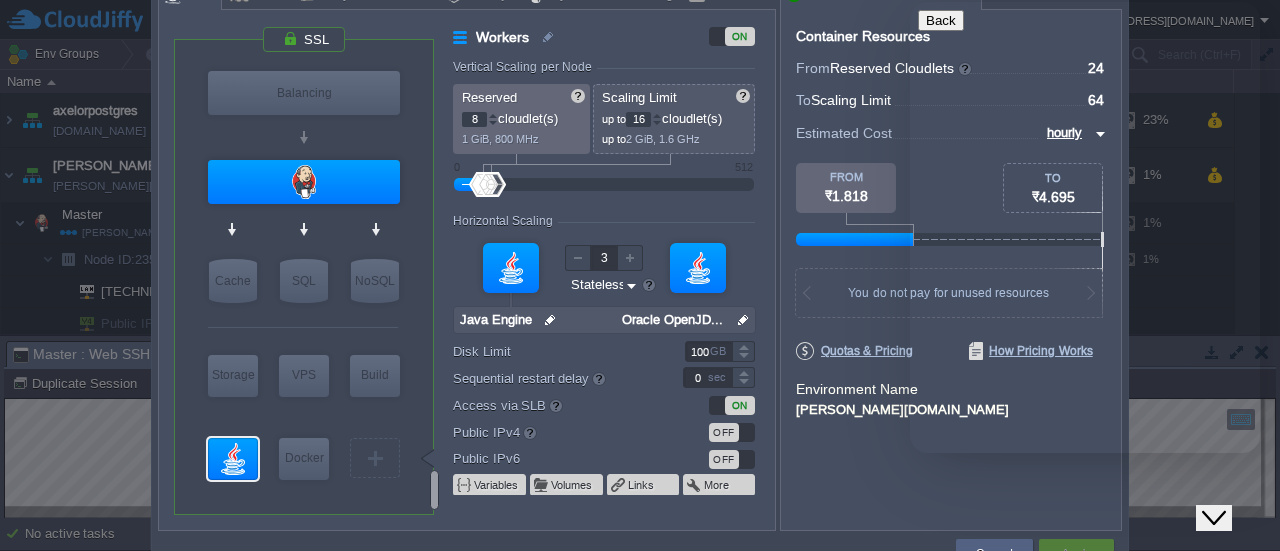 click on "We typically reply in a few minutes" at bounding box center (1085, 593) 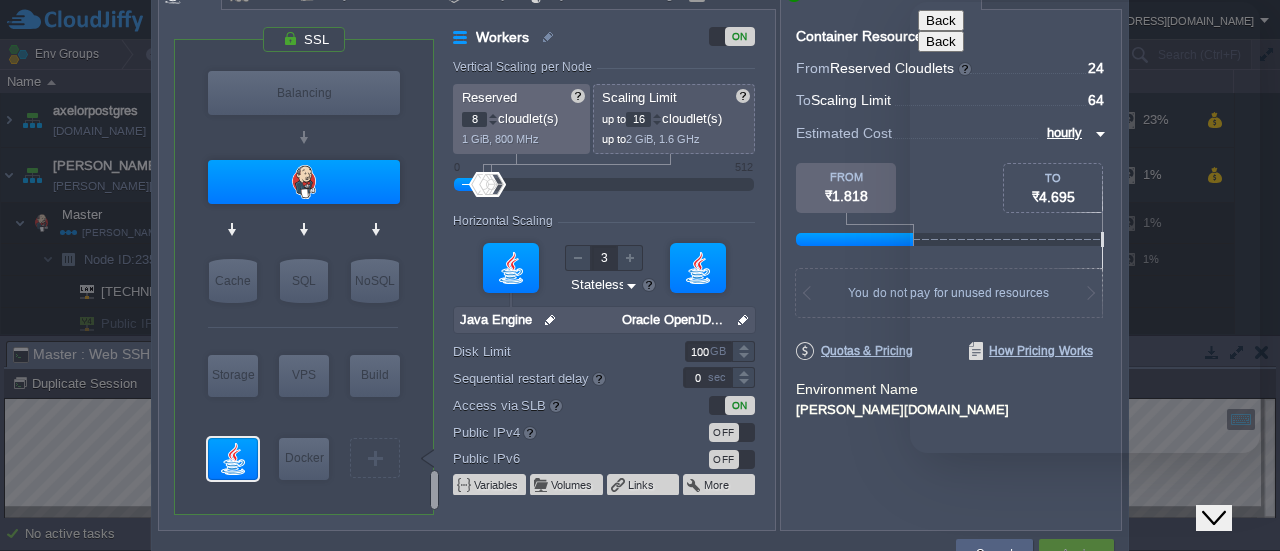 click on "91" at bounding box center (1022, 694) 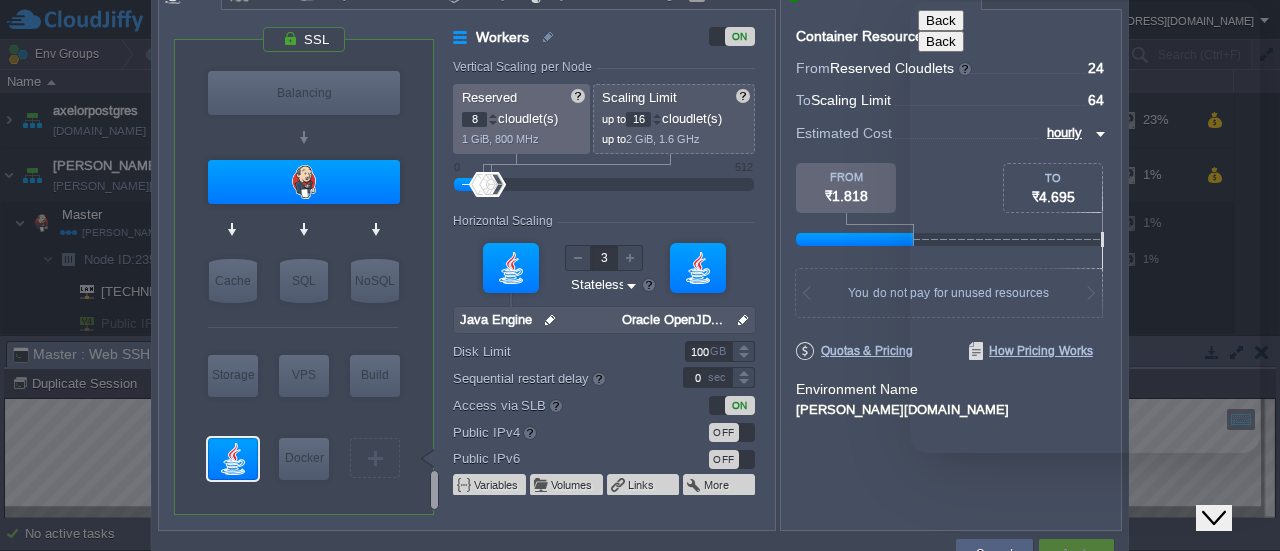 type on "918686860321" 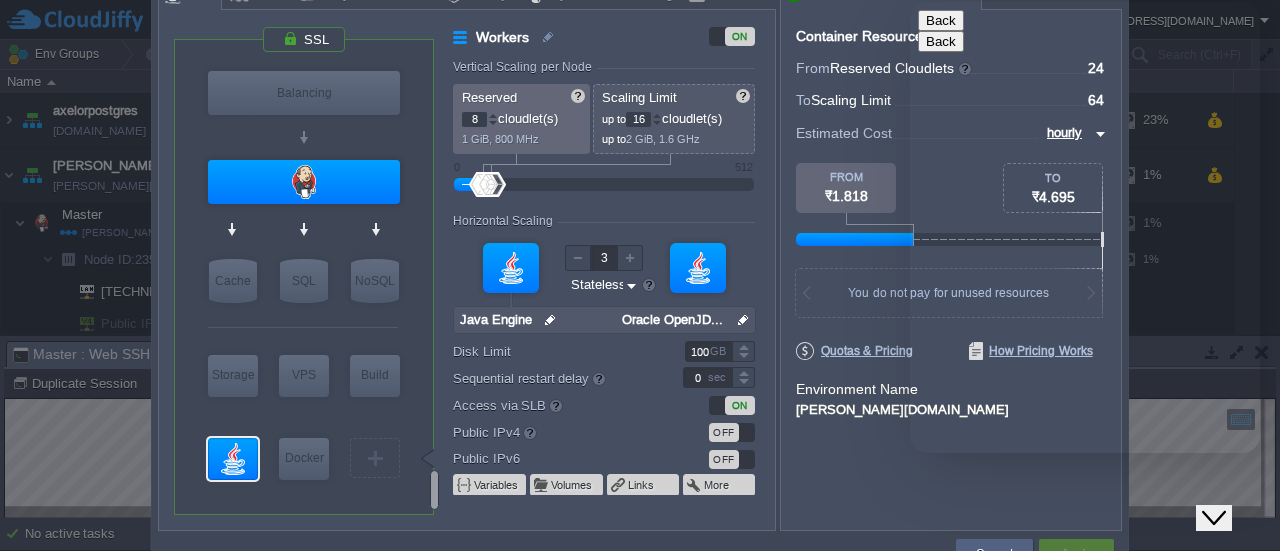 click on "* Department" at bounding box center [981, 734] 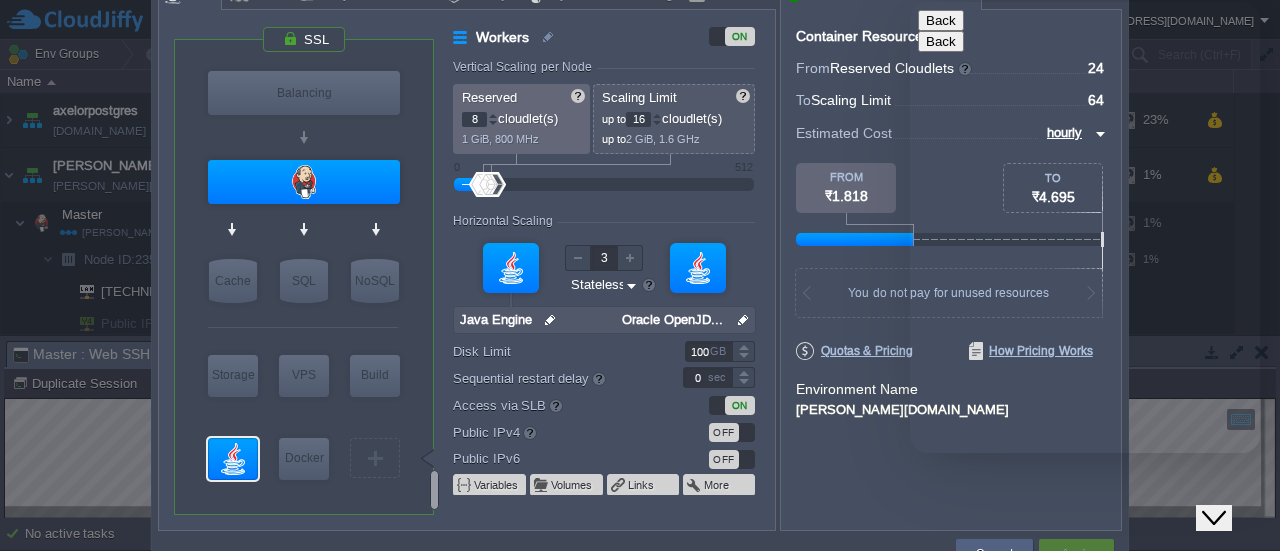 type 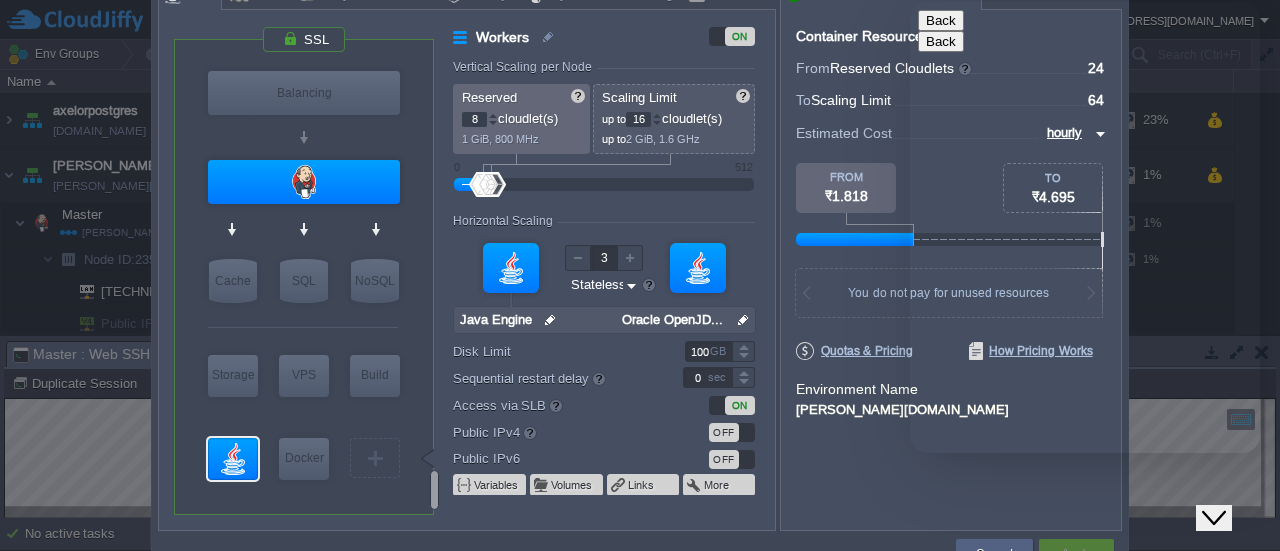 scroll, scrollTop: 30, scrollLeft: 0, axis: vertical 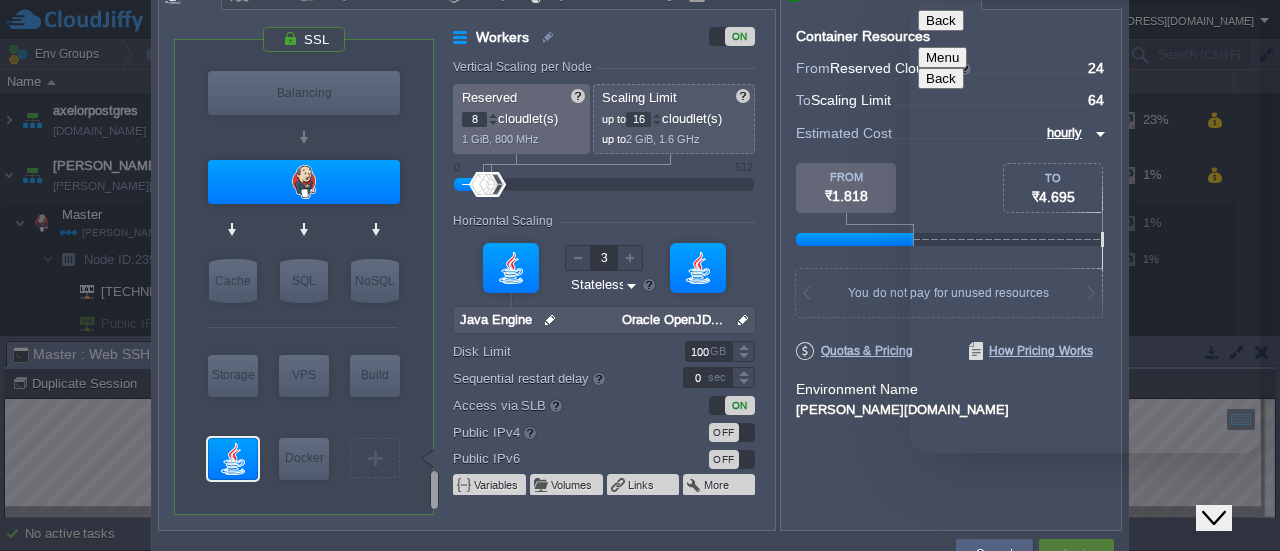 click on "Back" at bounding box center [941, 20] 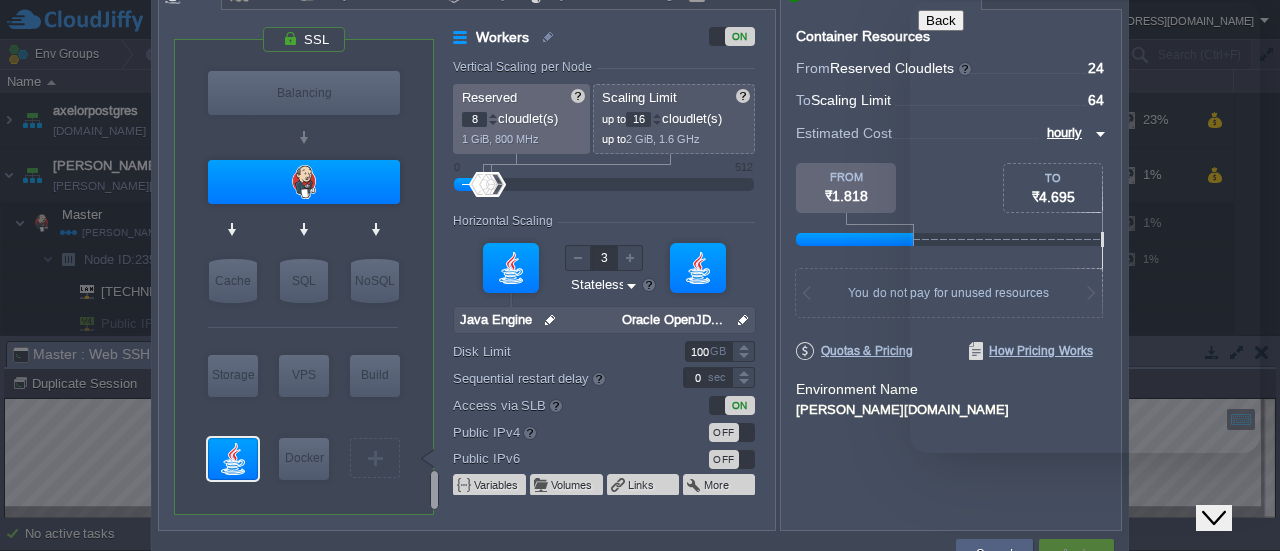 click on "You ( Just Now )  Name : [PERSON_NAME]
Email : [EMAIL_ADDRESS][DOMAIN_NAME]
Phone : [PHONE_NUMBER]
Department : L1 Support" at bounding box center [1105, 635] 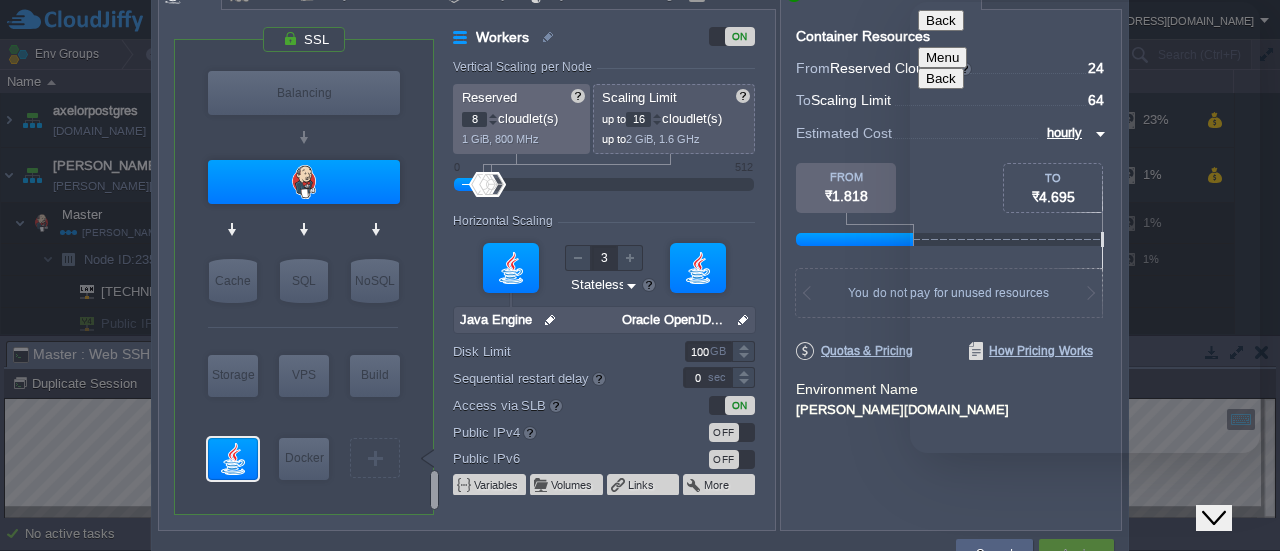 click on "Rate this chat Upload File Insert emoji" at bounding box center (910, 2) 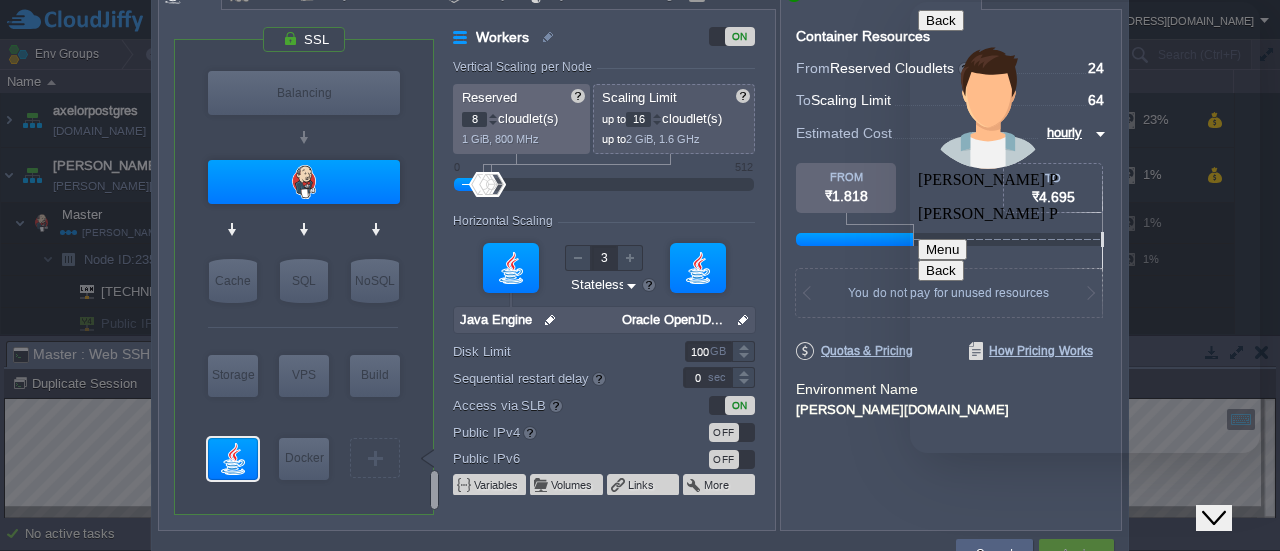 click at bounding box center (910, 2) 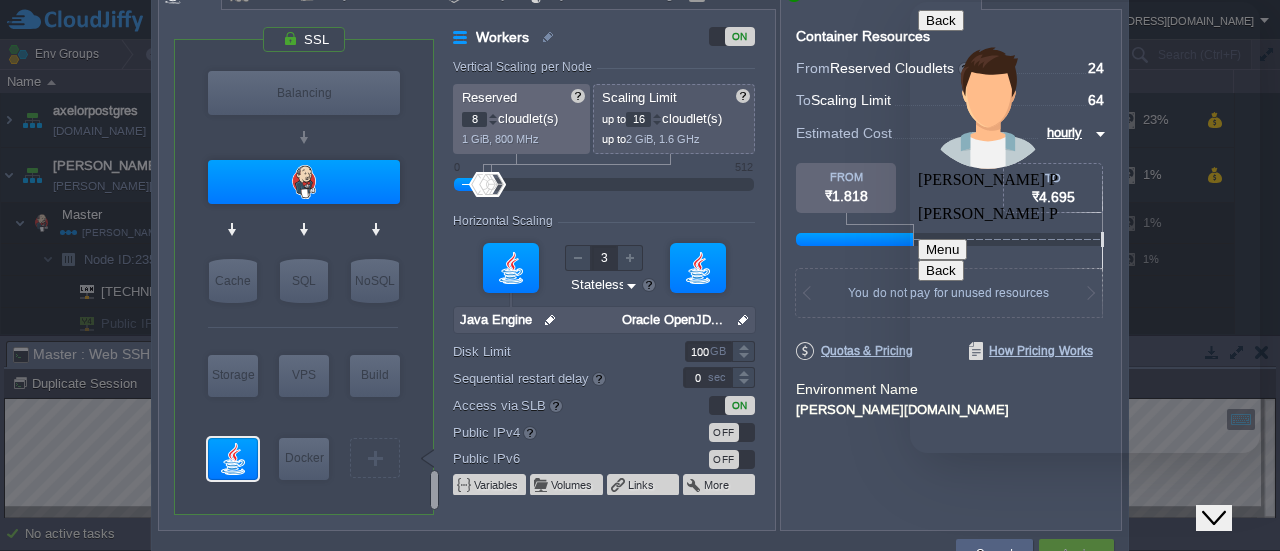 type on "[EMAIL_ADDRESS][DOMAIN_NAME]" 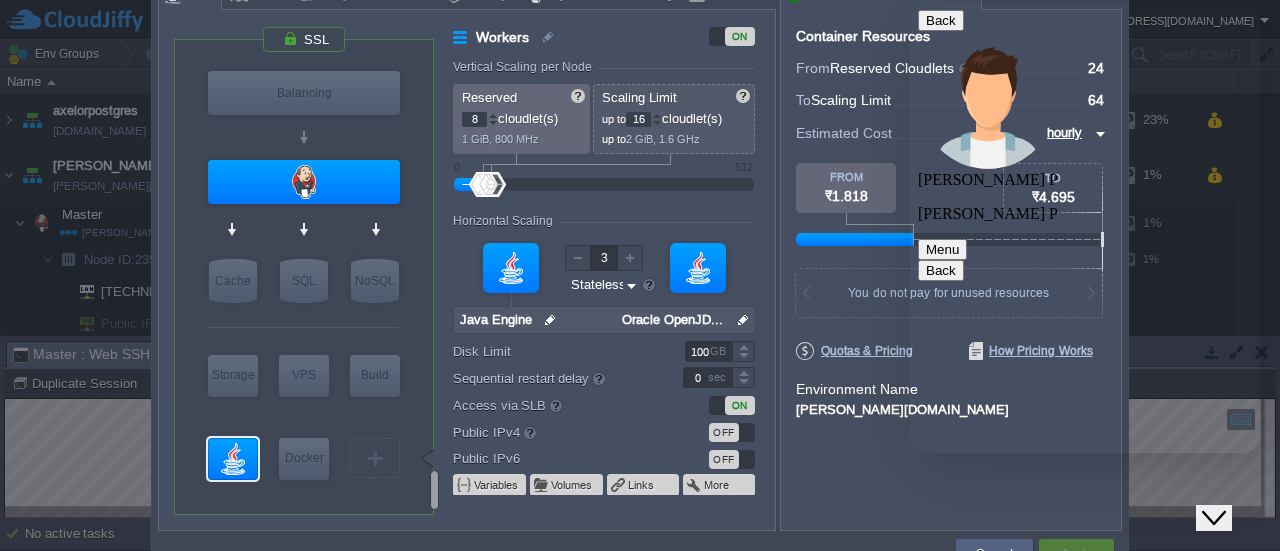 click on "Container Resources From  Reserved Cloudlets   ... = 24 not added To  Scaling Limit ... = 64 not added   VM Resources ... = 0 GiB, 0 vCPU not added Estimated Cost hourly TO ₹4.695 FROM ₹1.818 3 GiB RAM + 2.4 GHz CPU + 500 GB Disk You pay the fixed price for reserved resources Total cost at  100%  load on  ALL  containers You do not pay for unused resources Disk Limit per Node 200 GB Traffic Limit per Node 200 GB Quotas & Pricing How Pricing Works Environment Name [DOMAIN_NAME]" at bounding box center (951, 270) 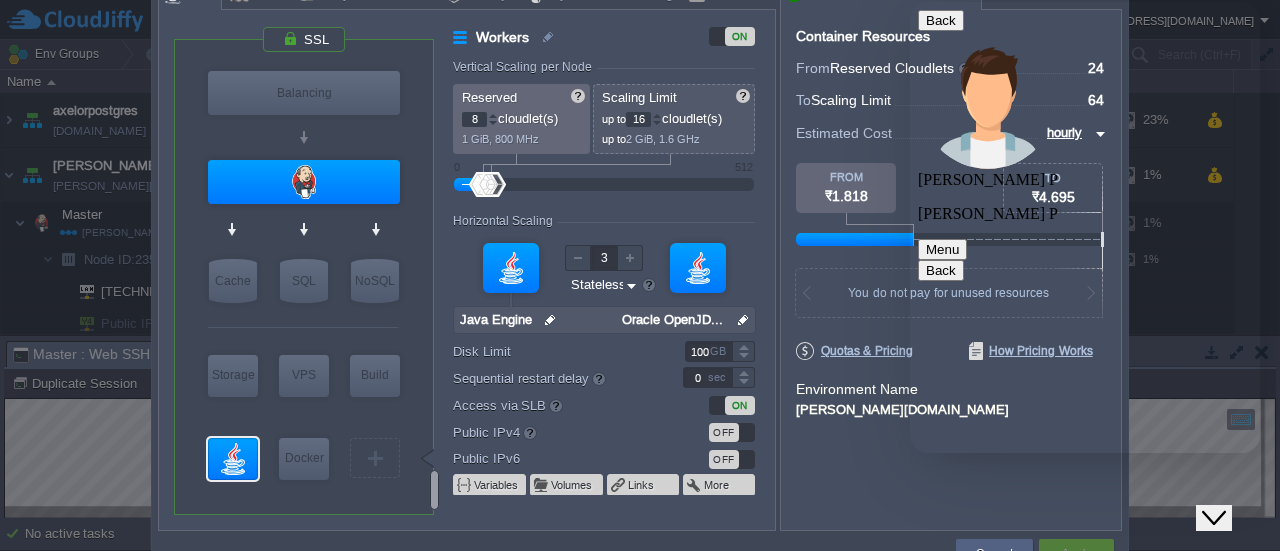 type on "h" 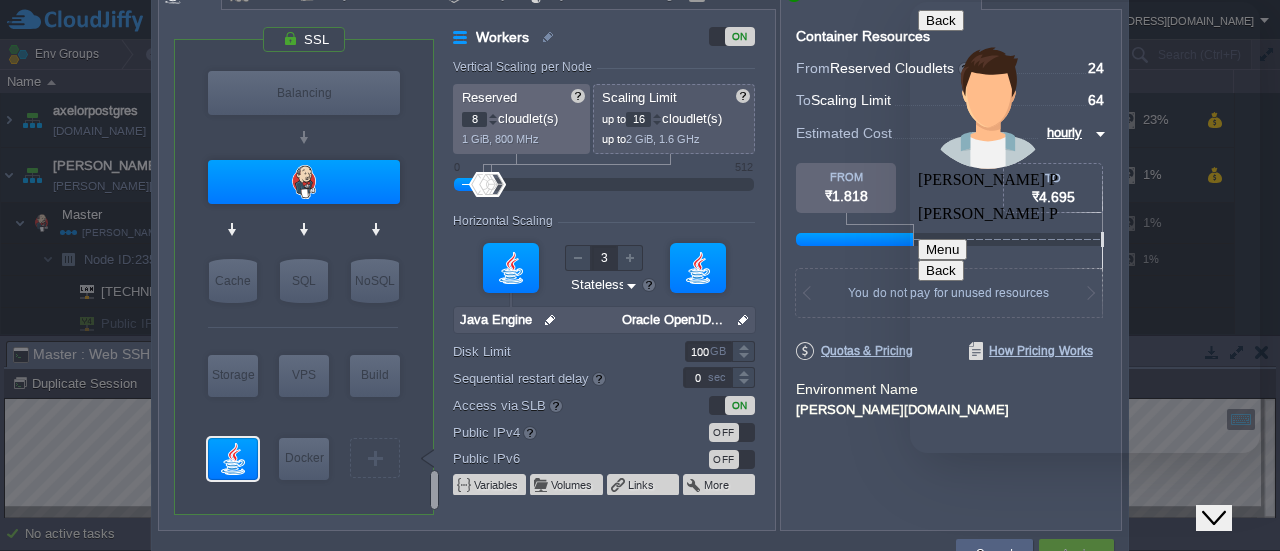 scroll, scrollTop: 4, scrollLeft: 0, axis: vertical 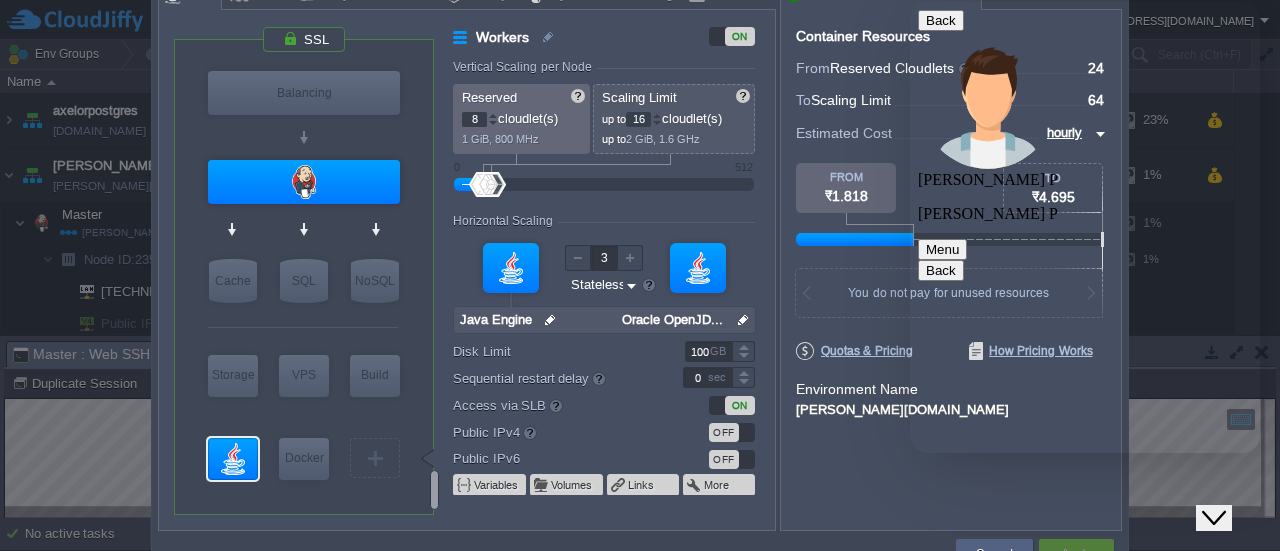 type on "i have installed [PERSON_NAME] devops pack from marketplace" 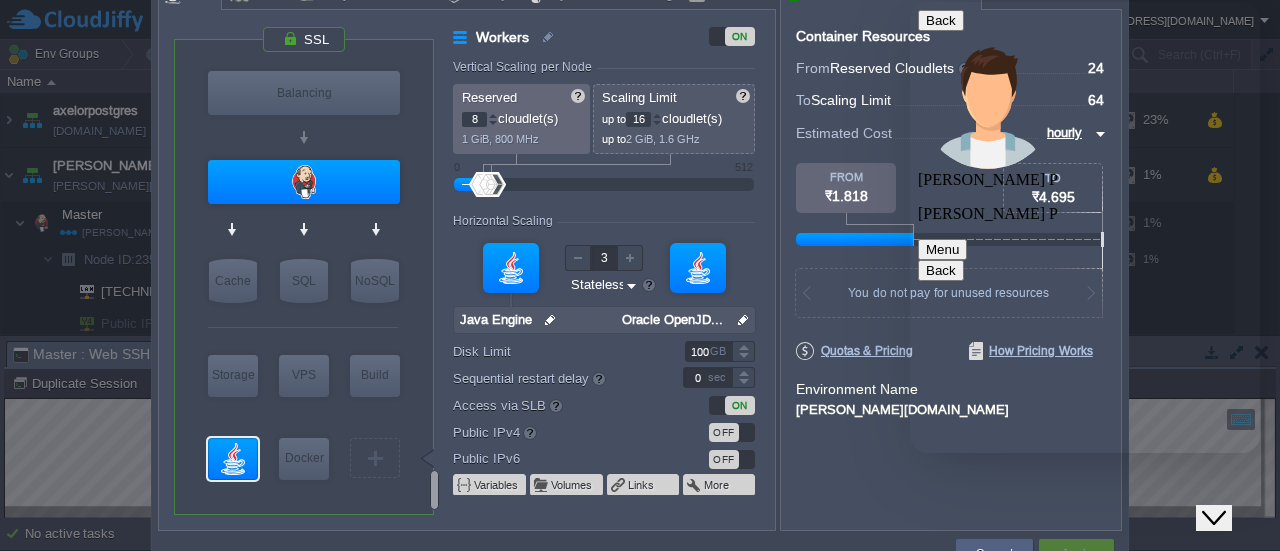 scroll, scrollTop: 62, scrollLeft: 0, axis: vertical 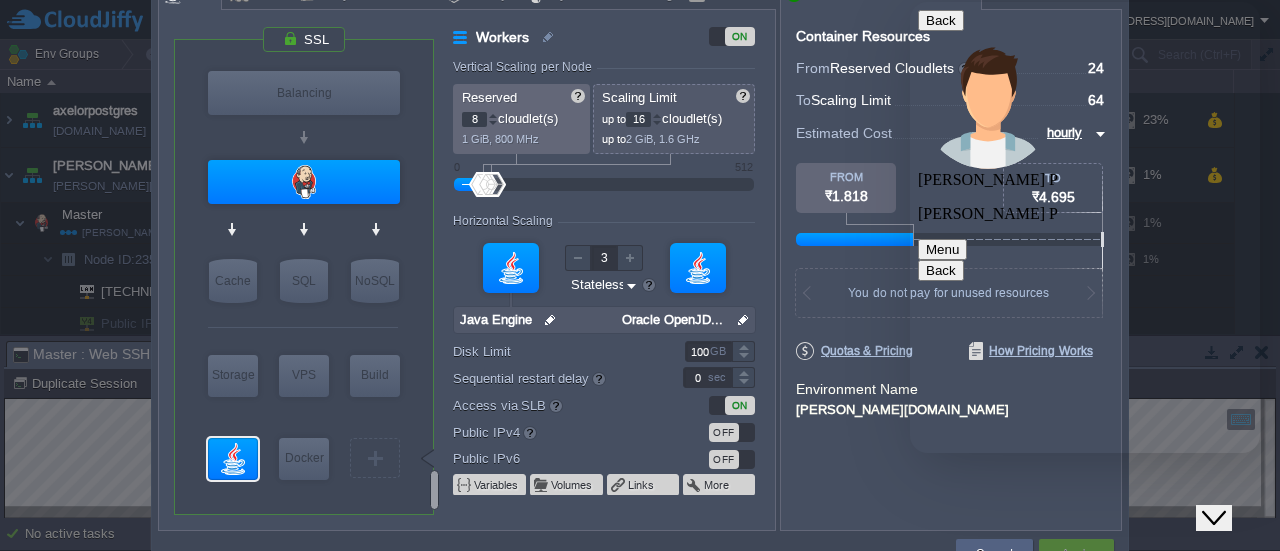 type on "i want to install docker engine in [PERSON_NAME] server" 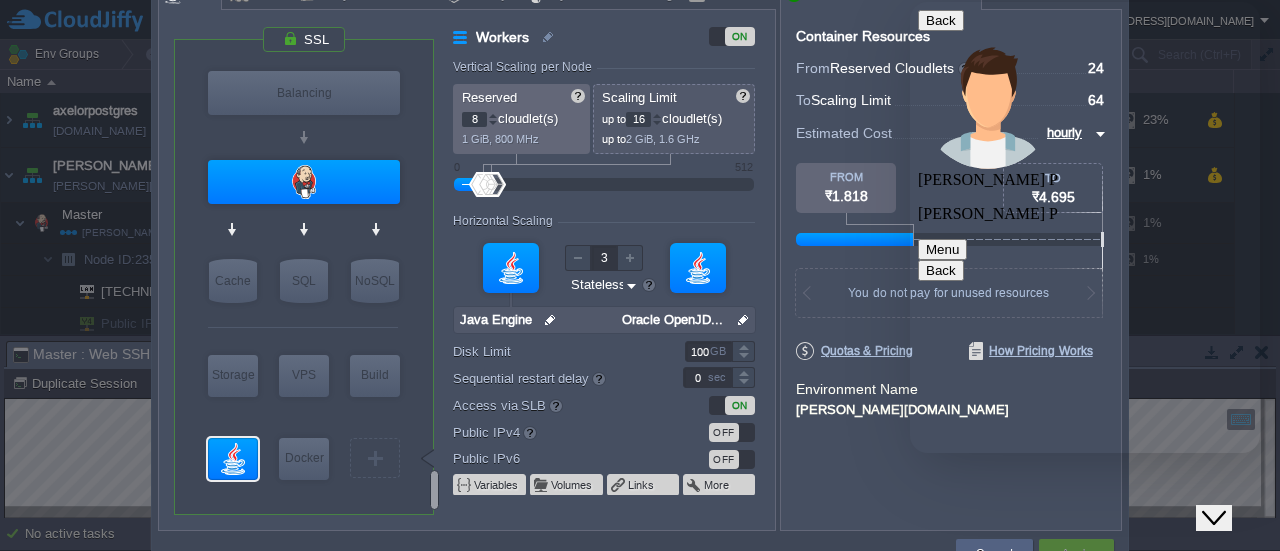 scroll, scrollTop: 136, scrollLeft: 0, axis: vertical 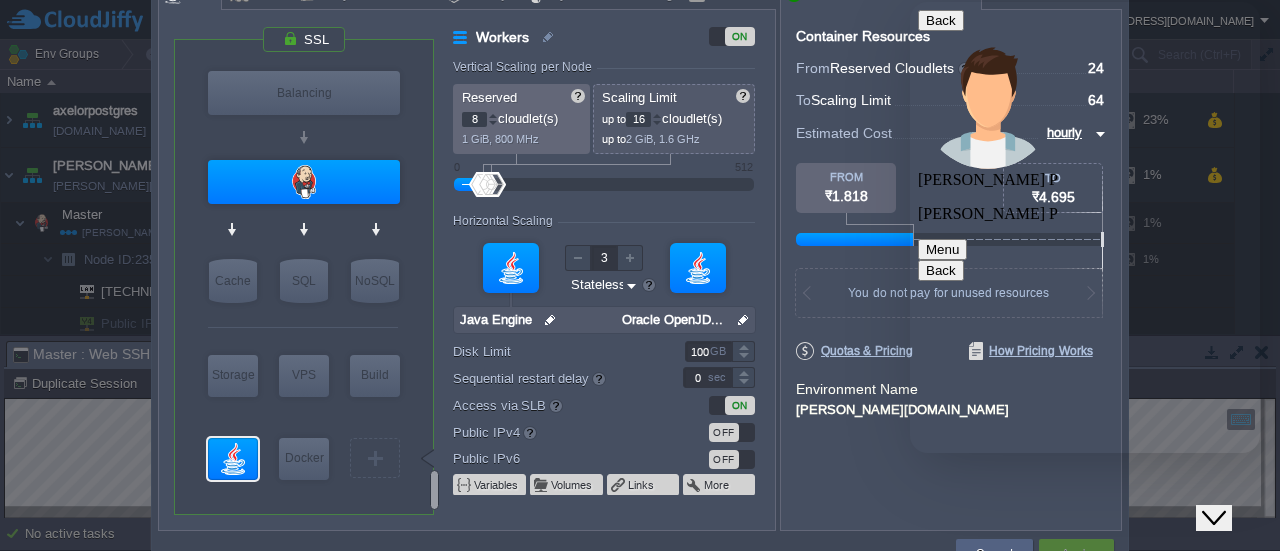 type on "how can i install" 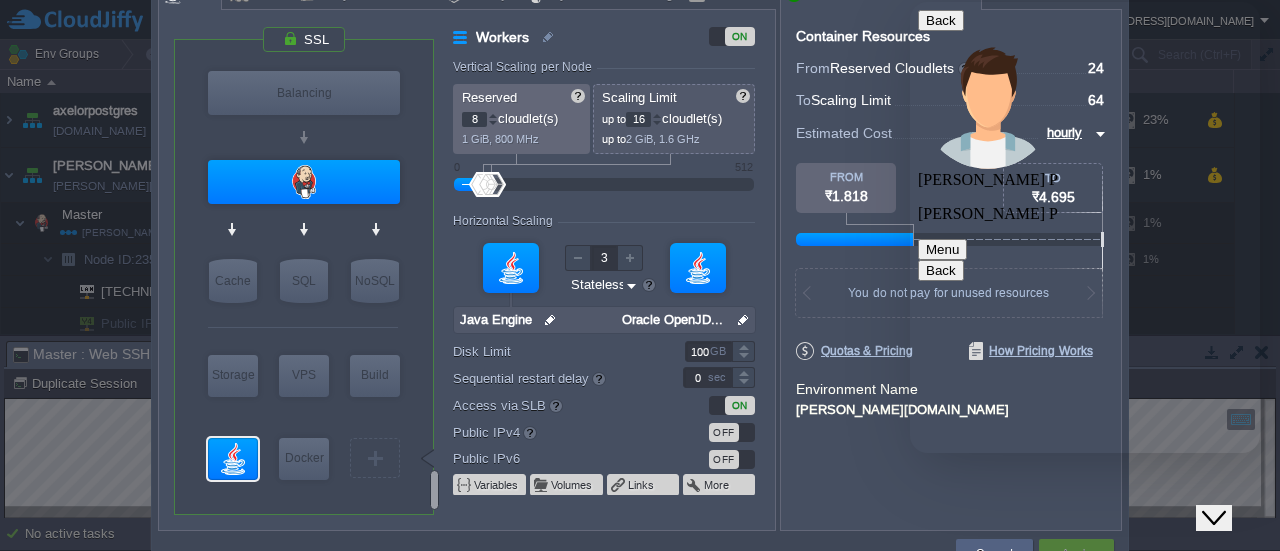 scroll, scrollTop: 186, scrollLeft: 0, axis: vertical 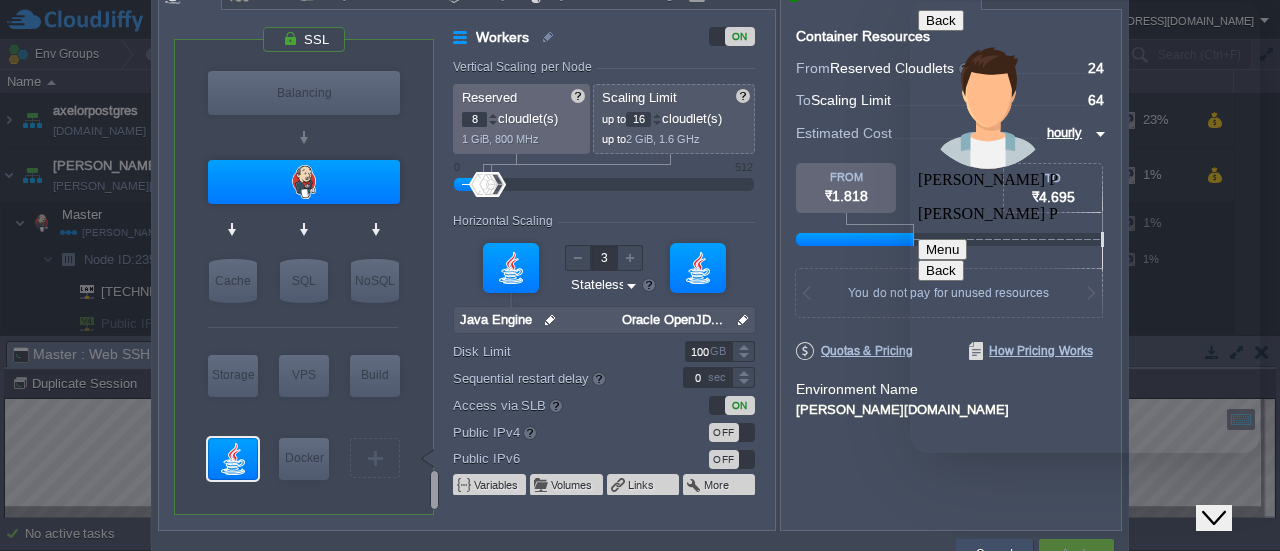 click on "Cancel" at bounding box center [994, 554] 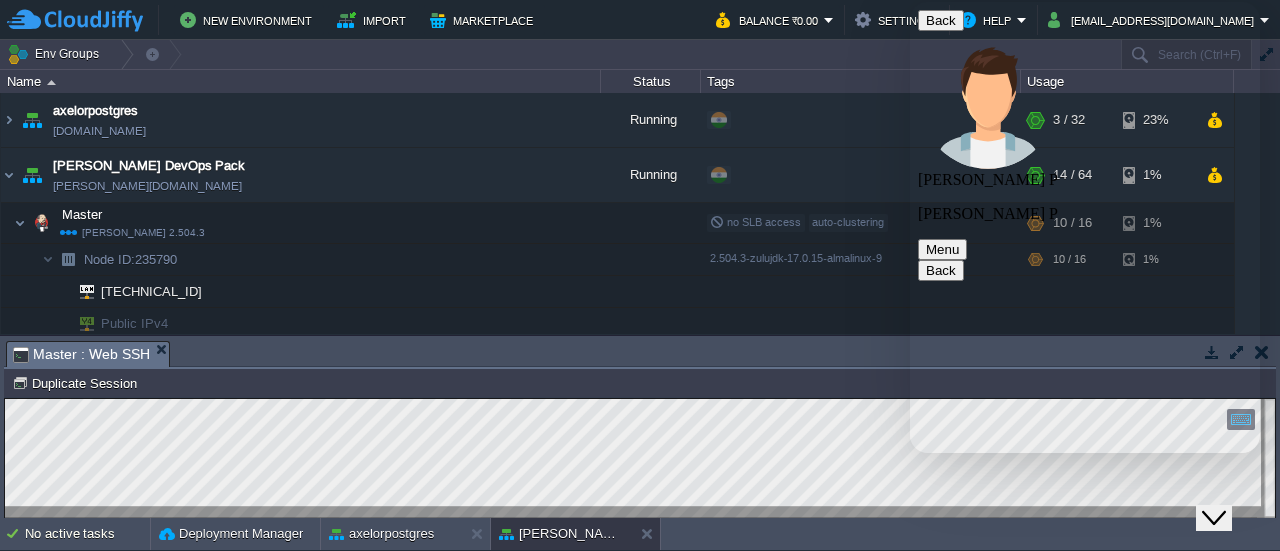 scroll, scrollTop: 355, scrollLeft: 0, axis: vertical 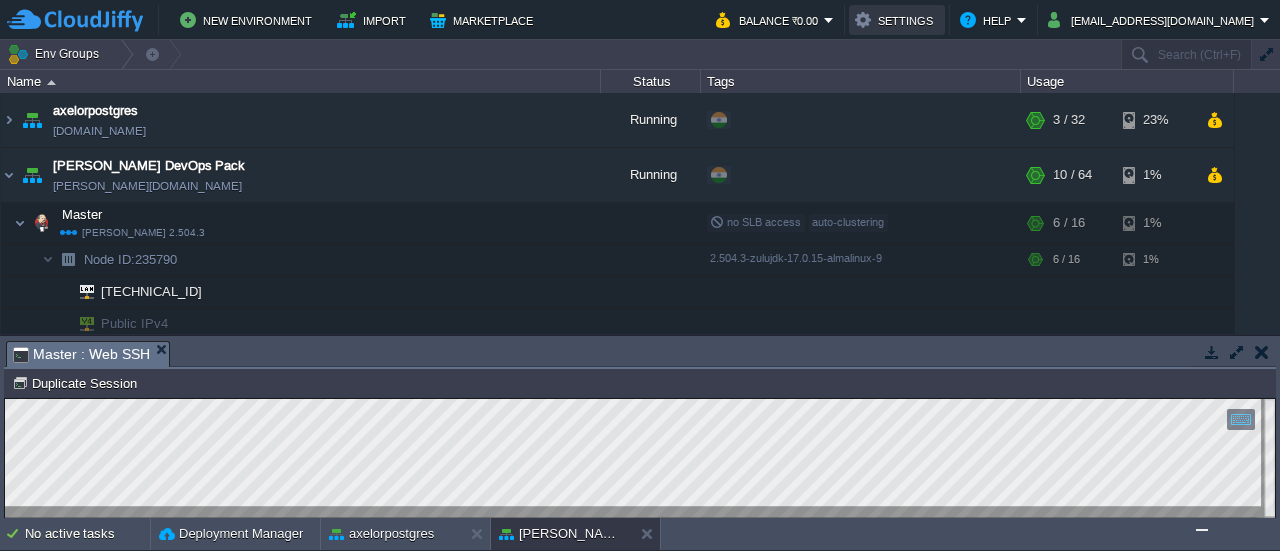 click on "Settings" at bounding box center (897, 20) 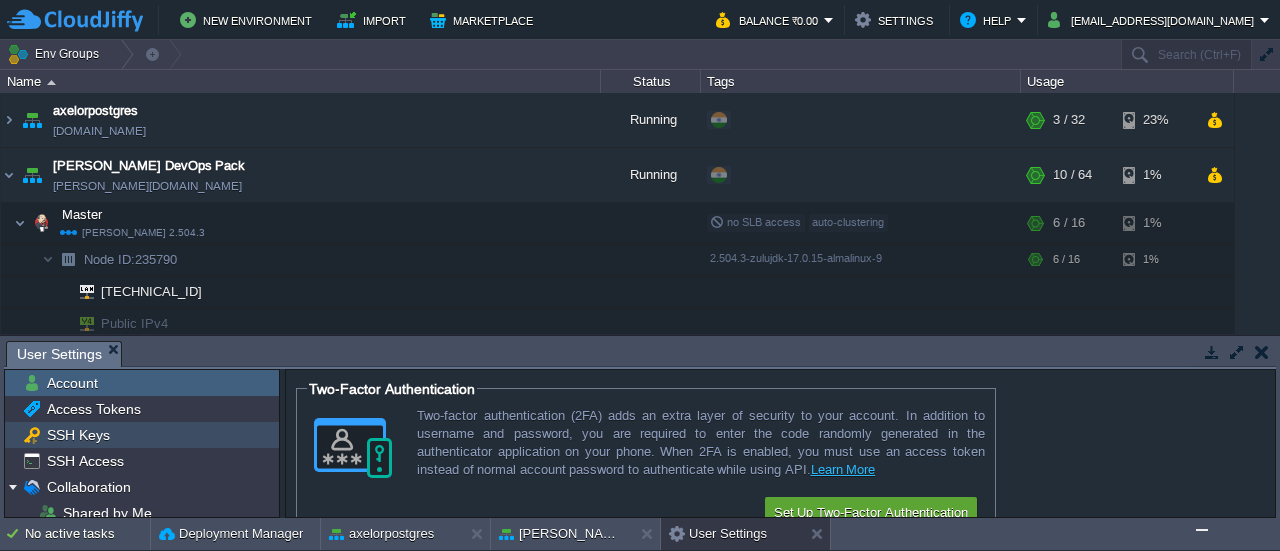 click on "SSH Keys" at bounding box center [78, 435] 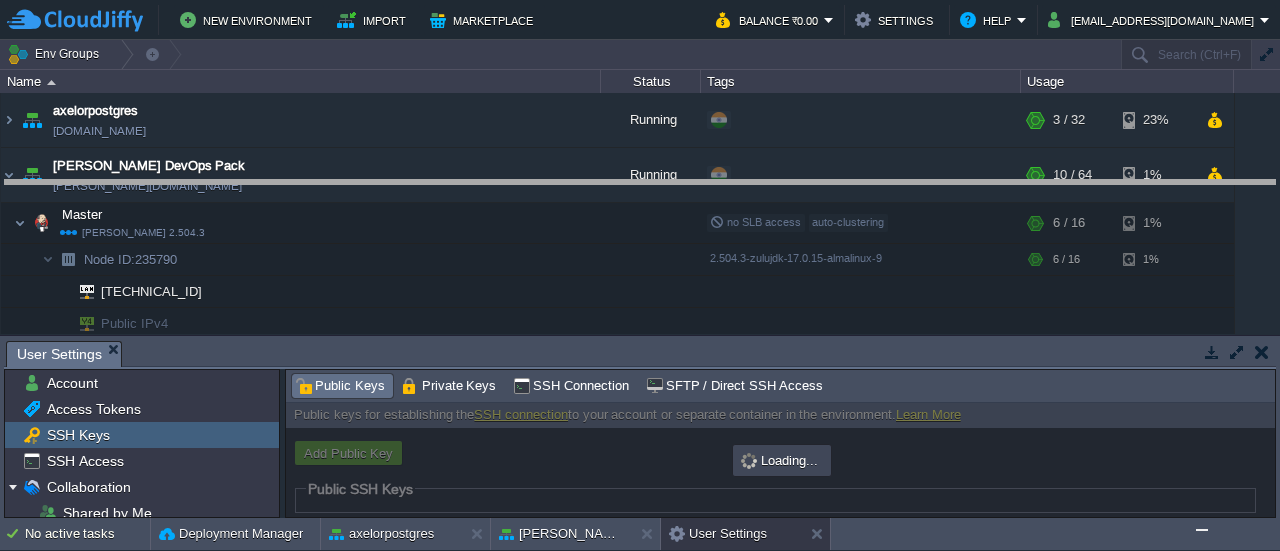 drag, startPoint x: 975, startPoint y: 356, endPoint x: 940, endPoint y: 192, distance: 167.69318 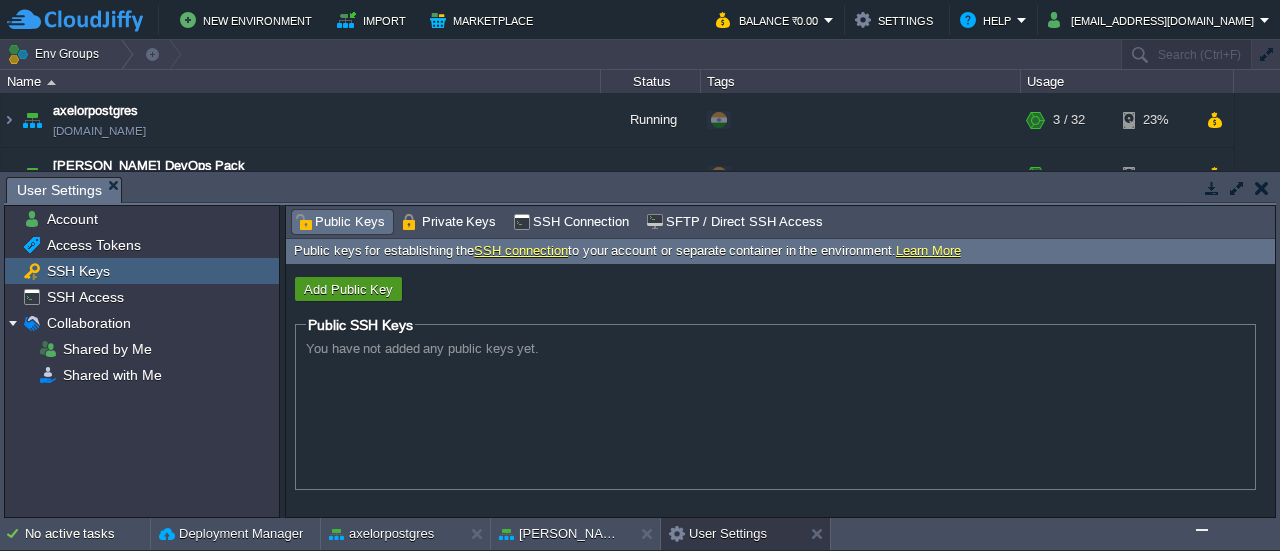 click on "Add Public Key" at bounding box center [348, 289] 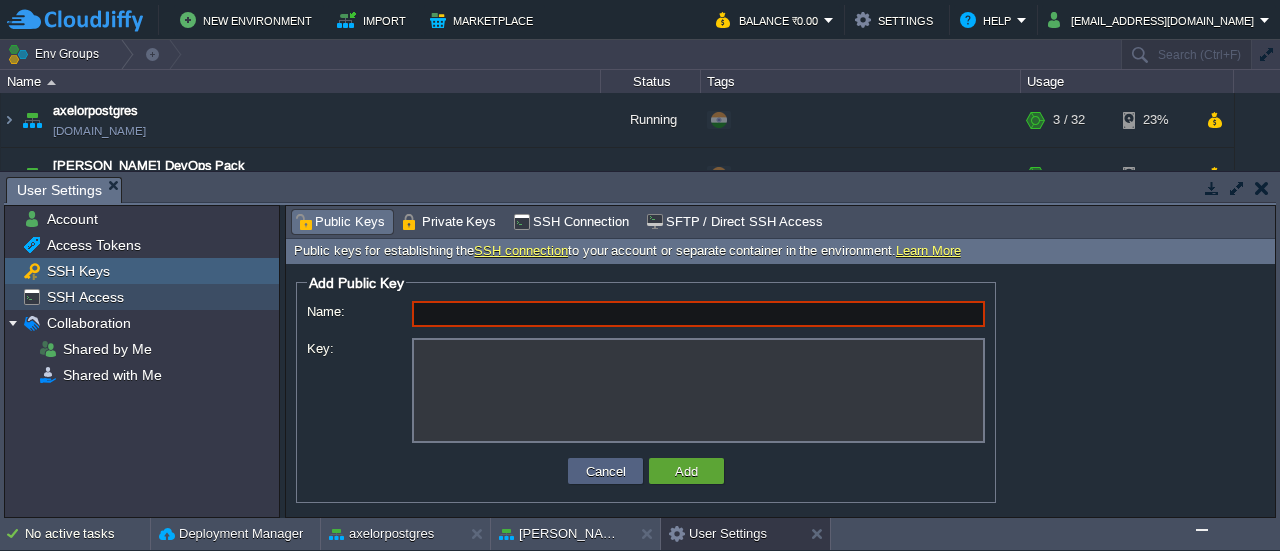 click on "SSH Access" at bounding box center (85, 297) 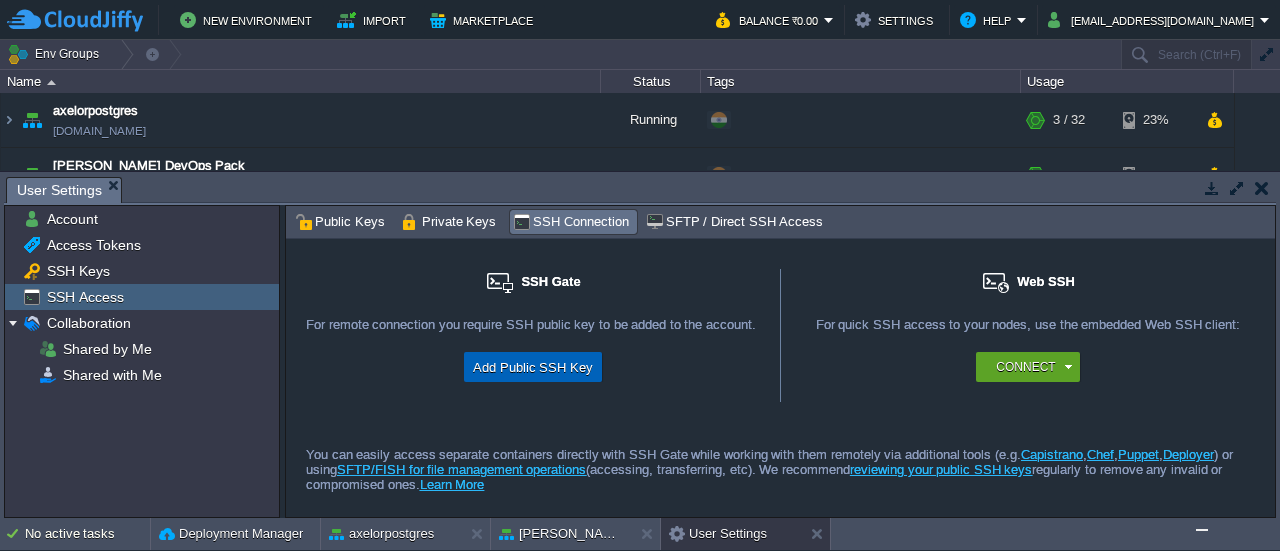 click on "Add Public SSH Key" at bounding box center (533, 367) 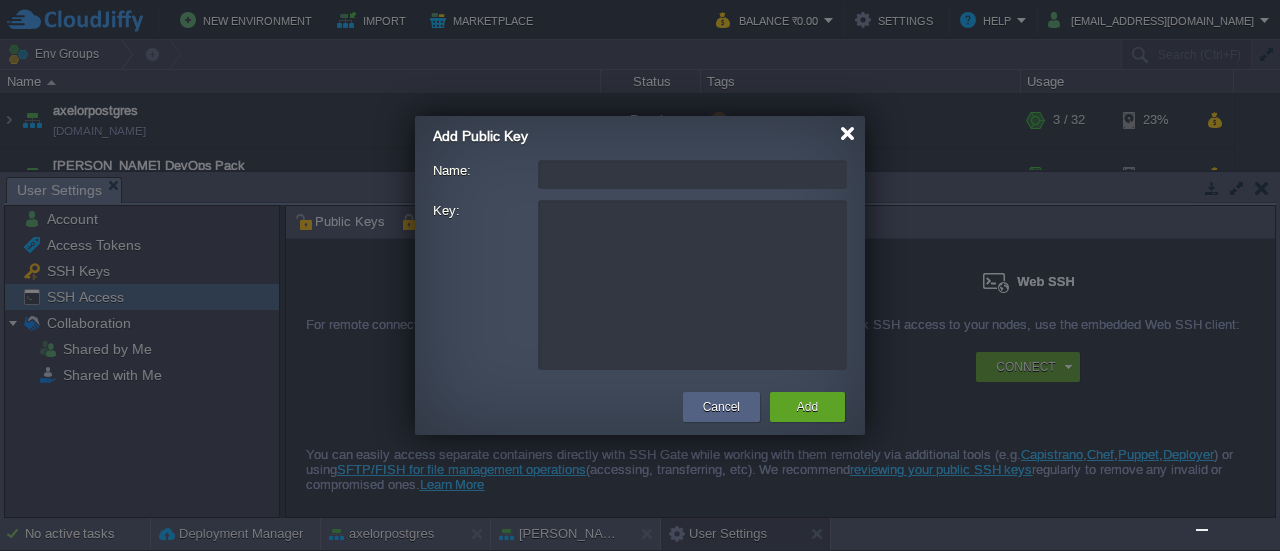 click at bounding box center (847, 133) 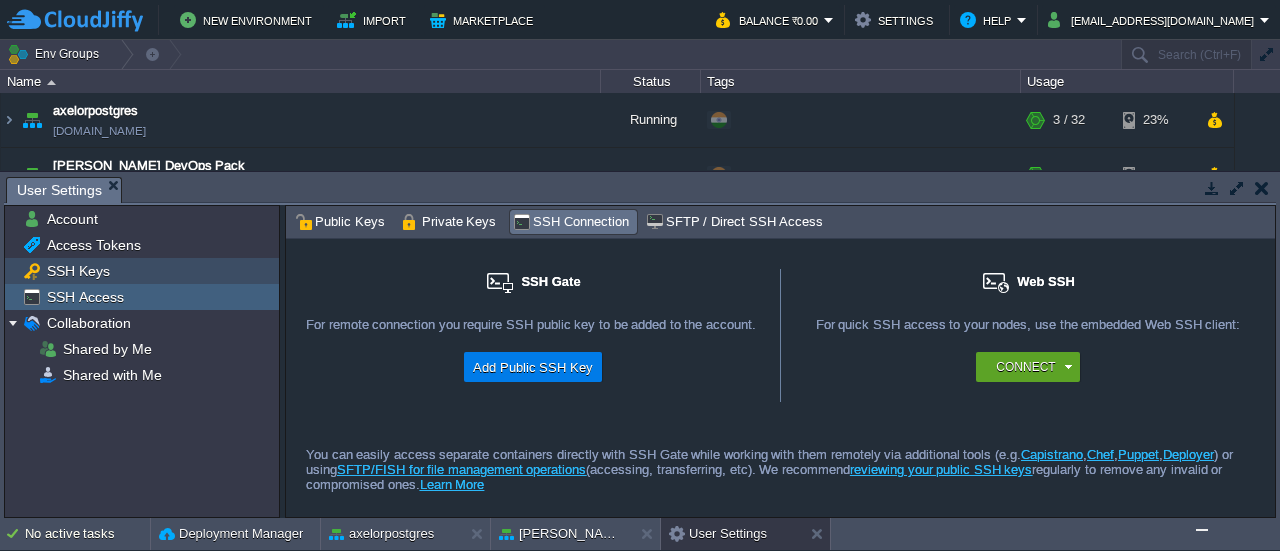 click on "SSH Keys" at bounding box center [78, 271] 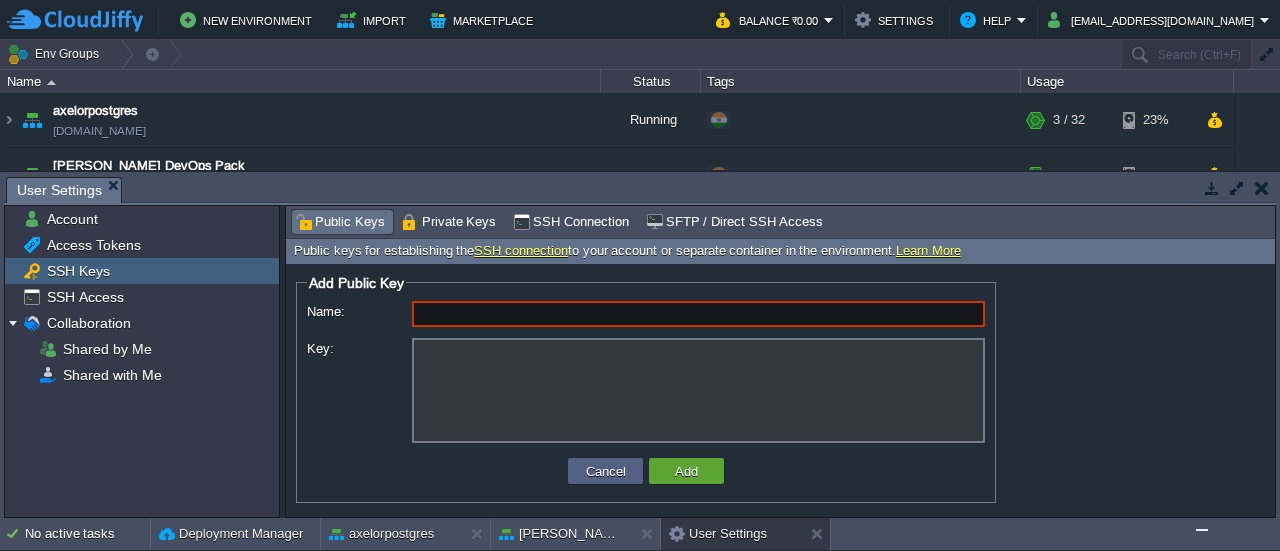 click on "Public Keys" at bounding box center (340, 222) 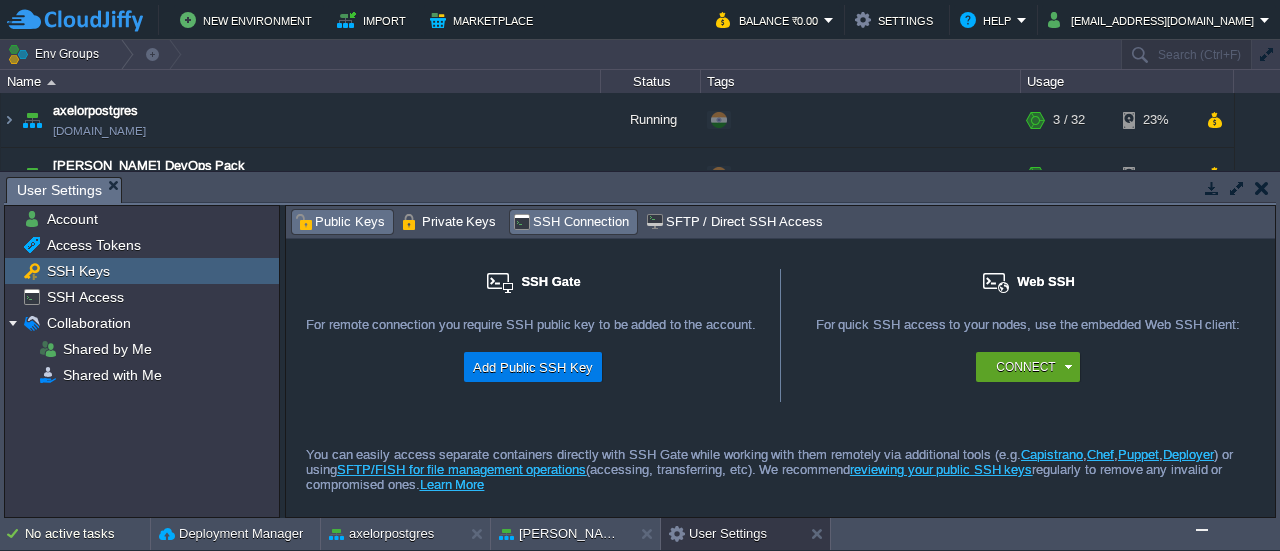 click on "Public Keys" at bounding box center [340, 222] 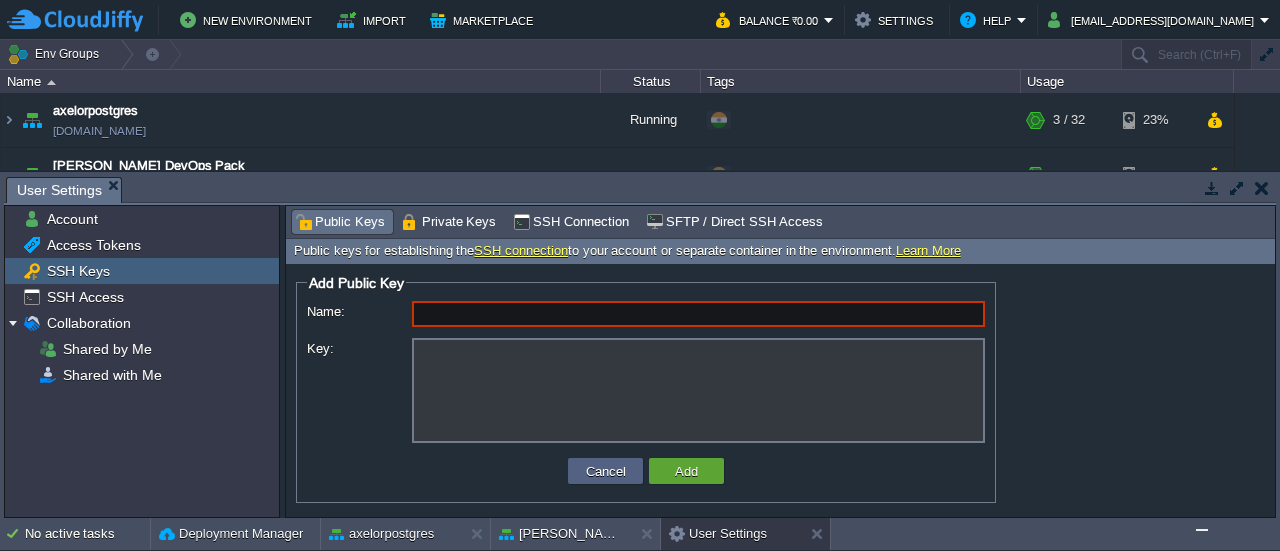 click on "SSH Keys" at bounding box center [78, 271] 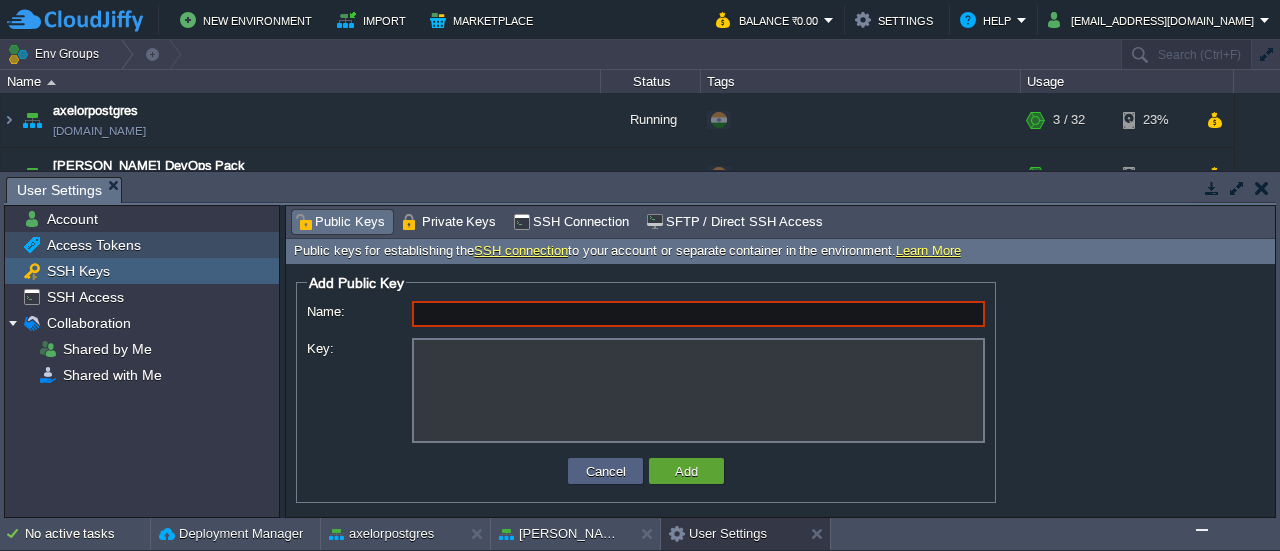 click on "Access Tokens" at bounding box center [93, 245] 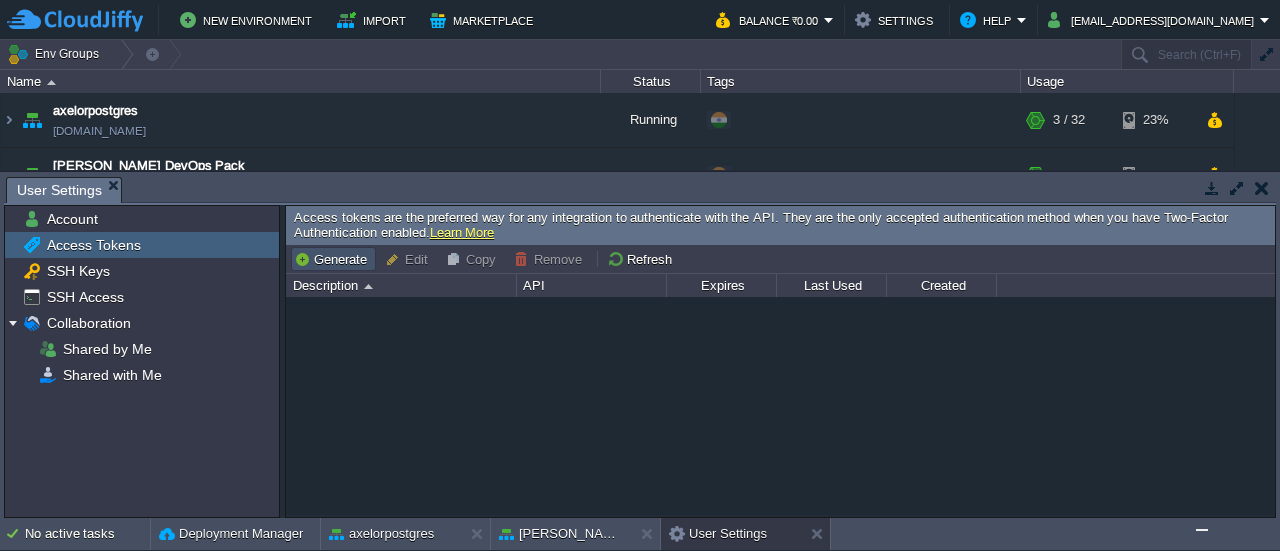 click on "Generate" at bounding box center (333, 259) 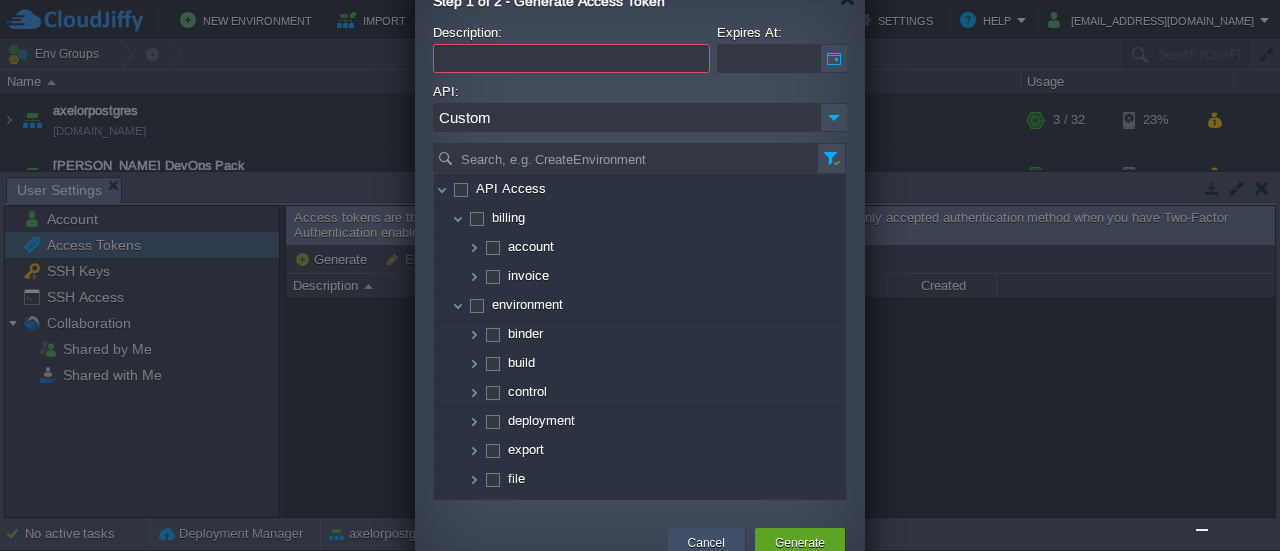 click on "Cancel" at bounding box center [706, 543] 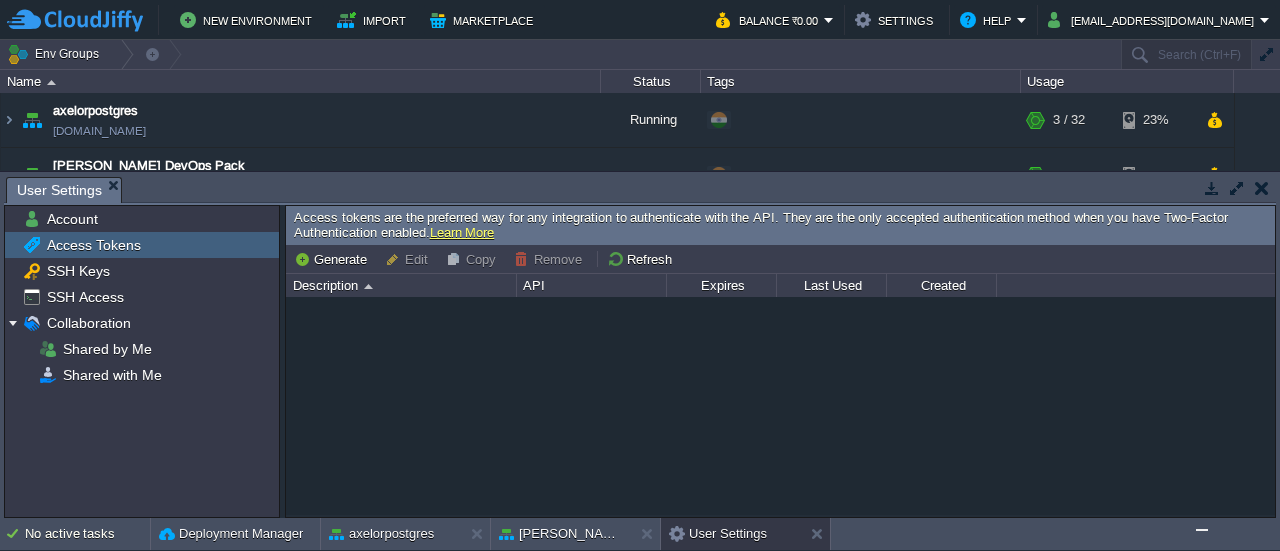 click at bounding box center [780, 406] 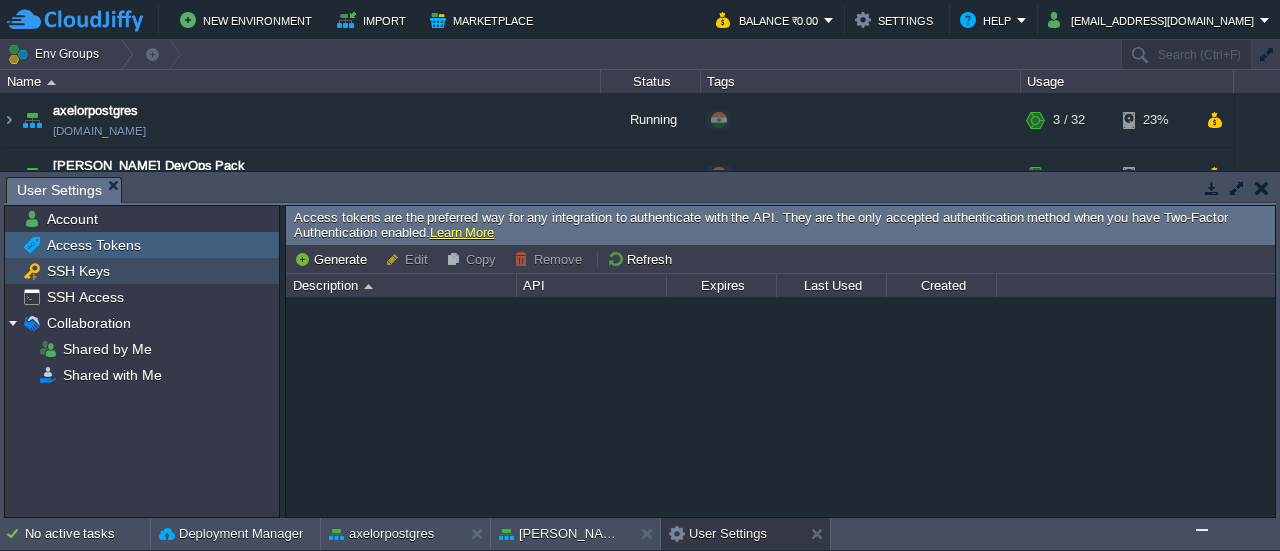 click on "SSH Keys" at bounding box center (78, 271) 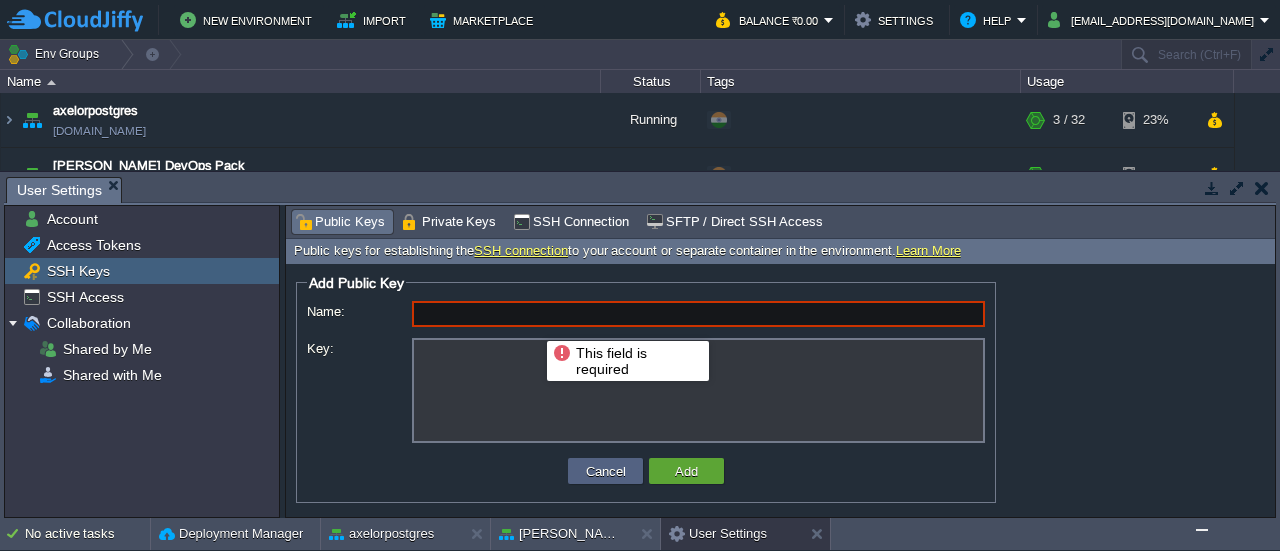 click on "Name:" at bounding box center (698, 314) 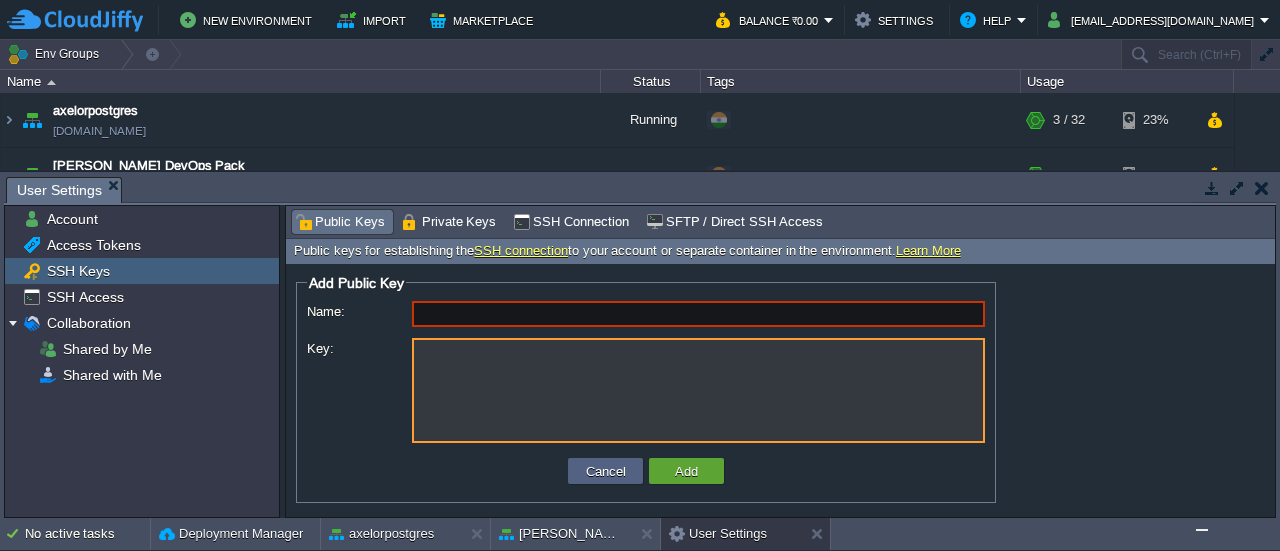 click on "Key:" at bounding box center (698, 390) 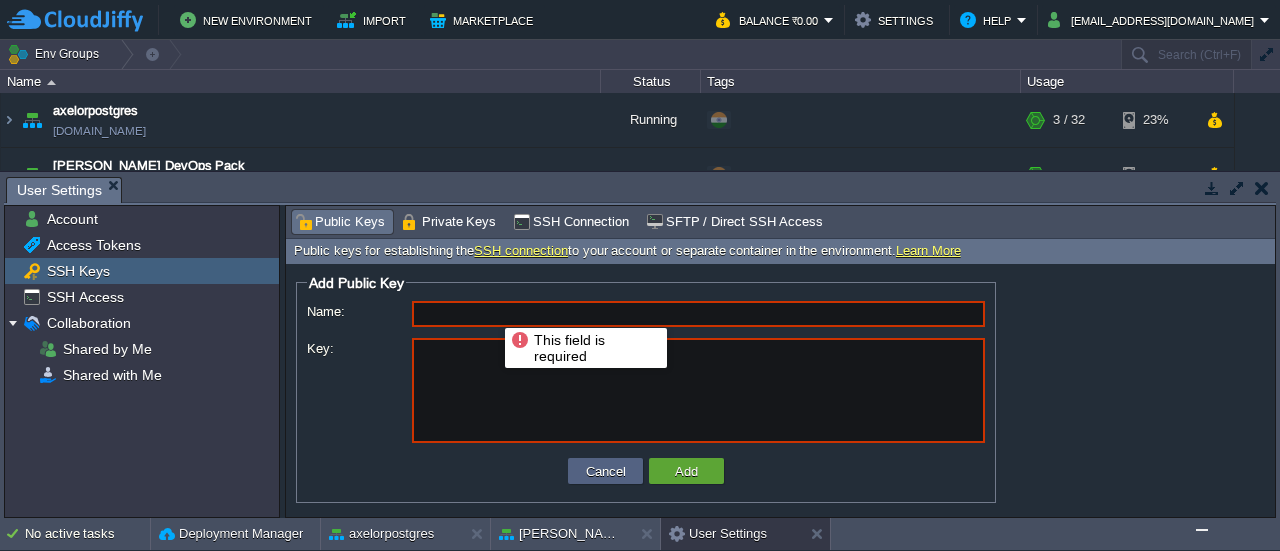 click on "Name:" at bounding box center (698, 314) 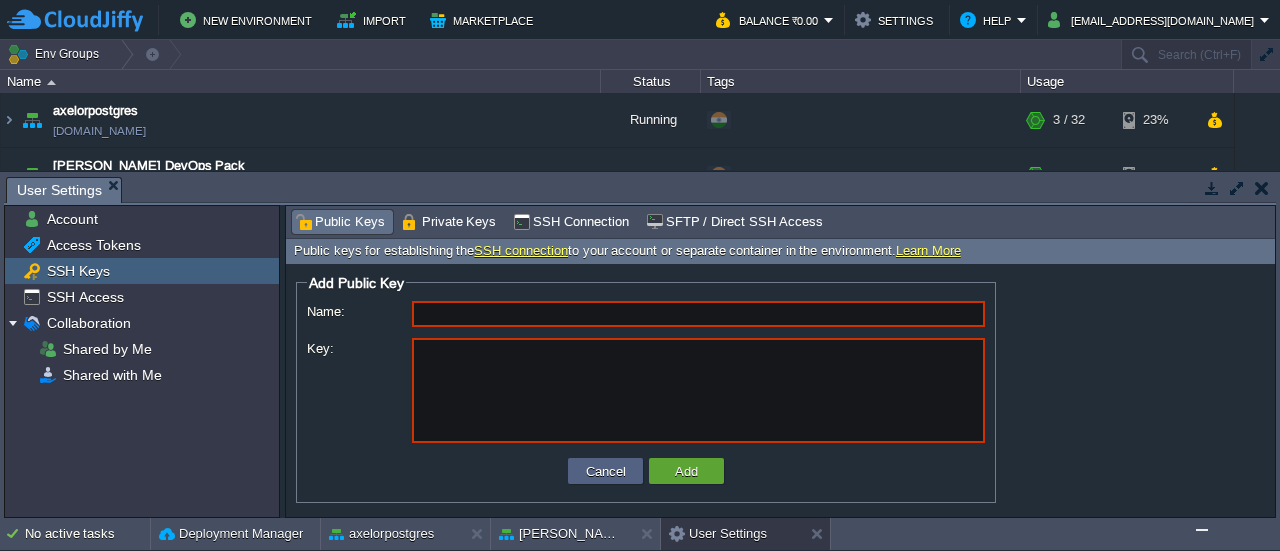click on "SSH Keys" at bounding box center (78, 271) 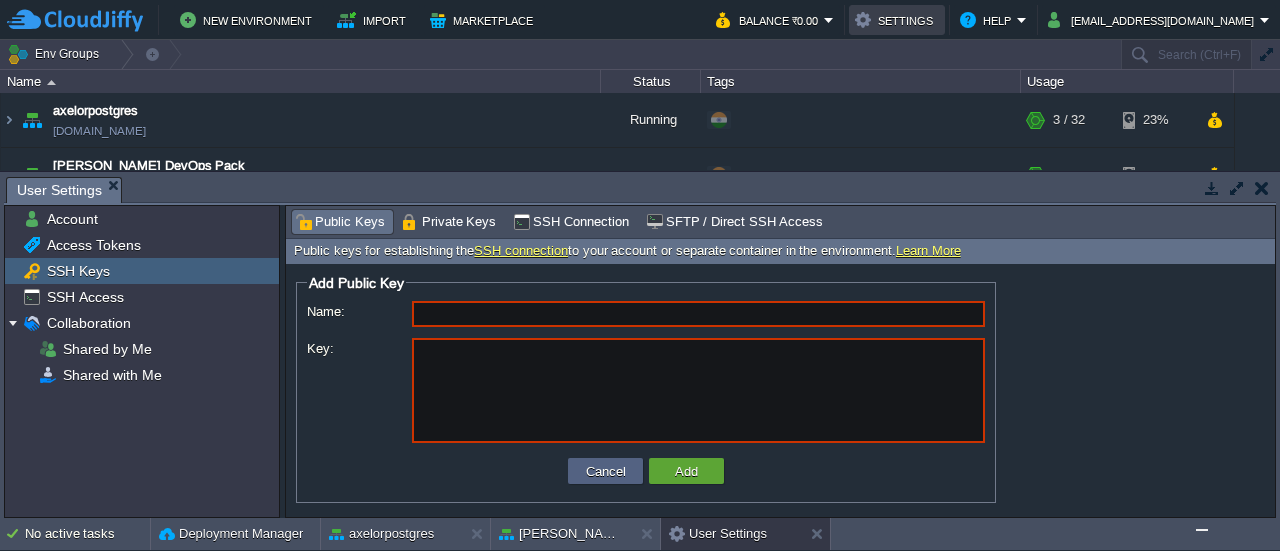 click on "Settings" at bounding box center (897, 20) 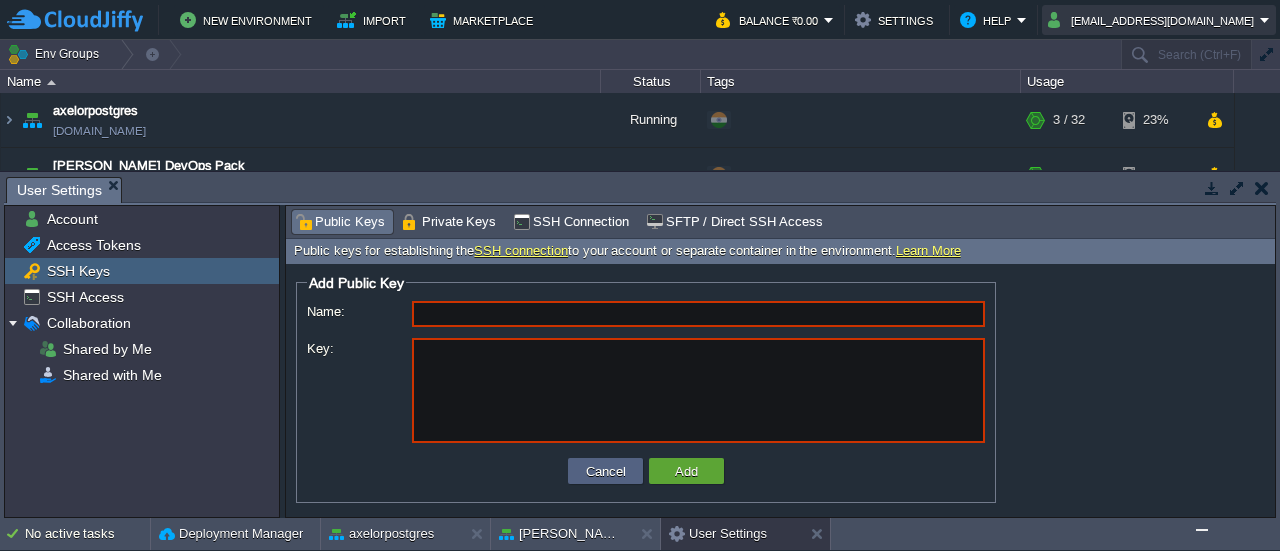 click on "[EMAIL_ADDRESS][DOMAIN_NAME]" at bounding box center (1154, 20) 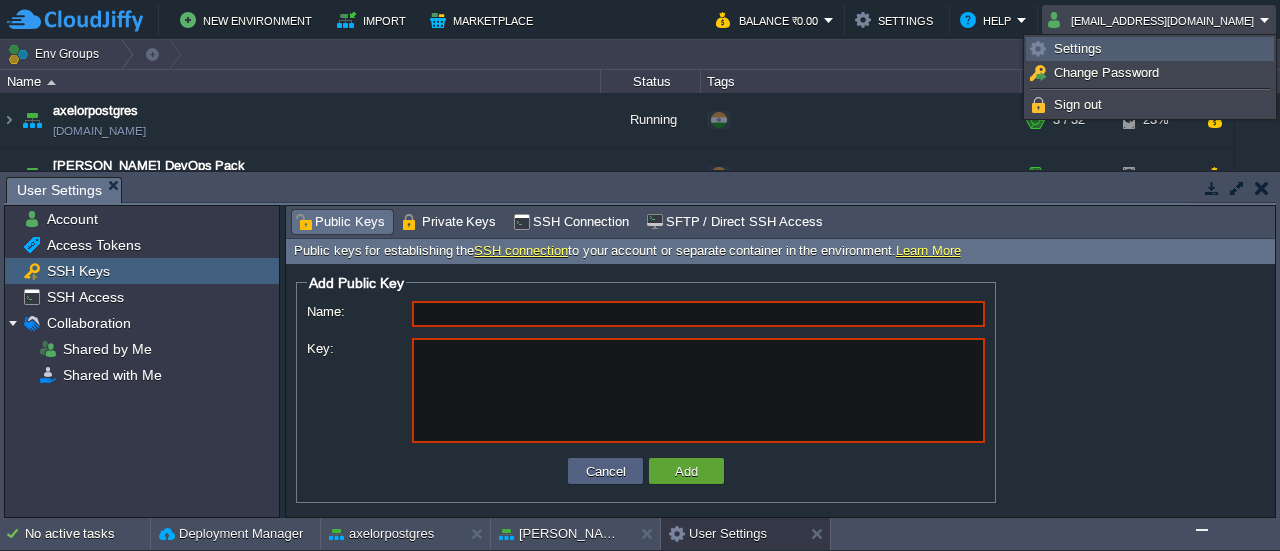 click on "Settings" at bounding box center (1078, 48) 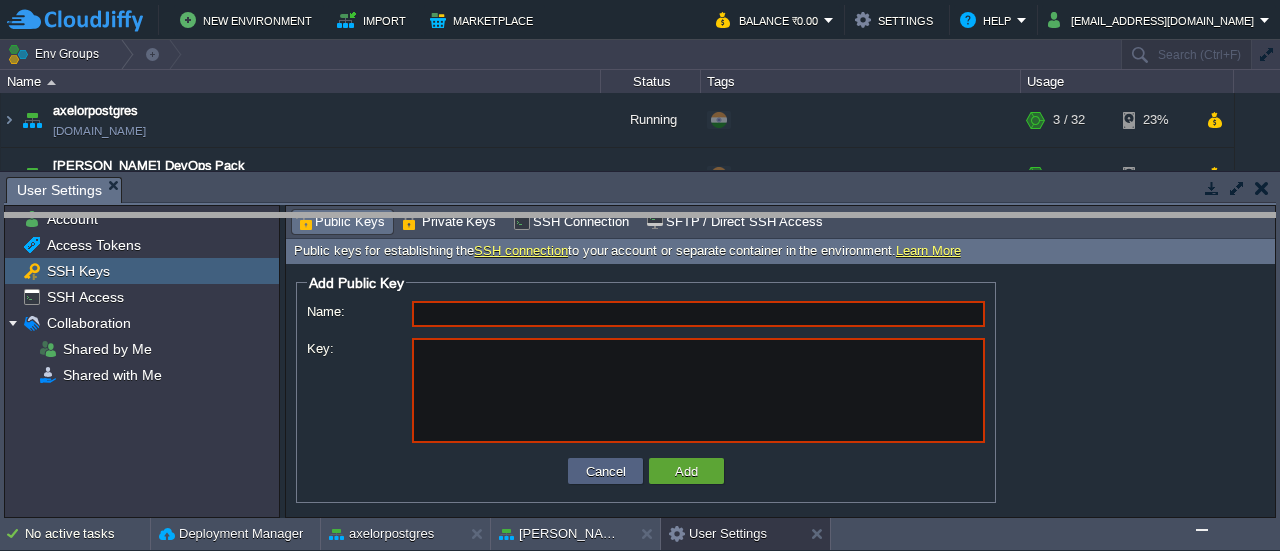drag, startPoint x: 590, startPoint y: 191, endPoint x: 595, endPoint y: 228, distance: 37.336308 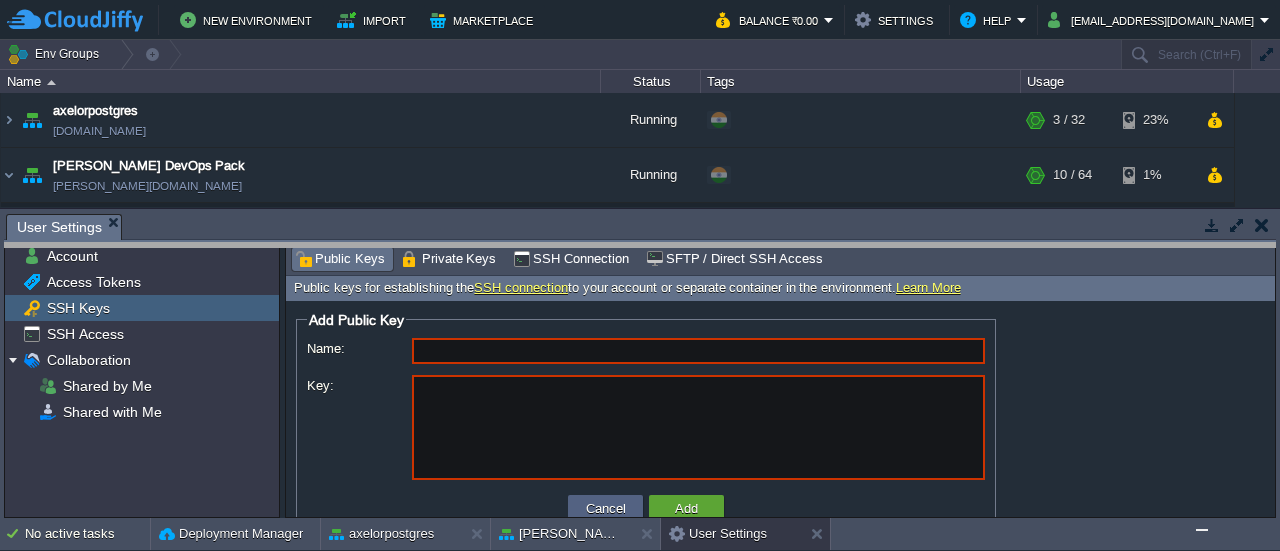 drag, startPoint x: 595, startPoint y: 228, endPoint x: 596, endPoint y: 263, distance: 35.014282 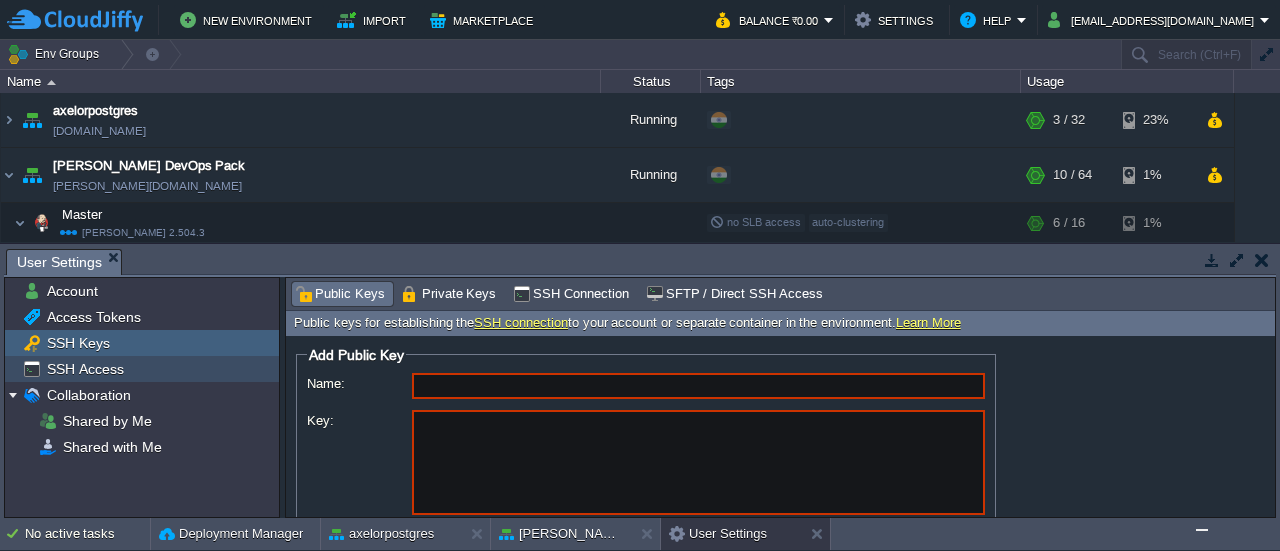 click on "SSH Access" at bounding box center (85, 369) 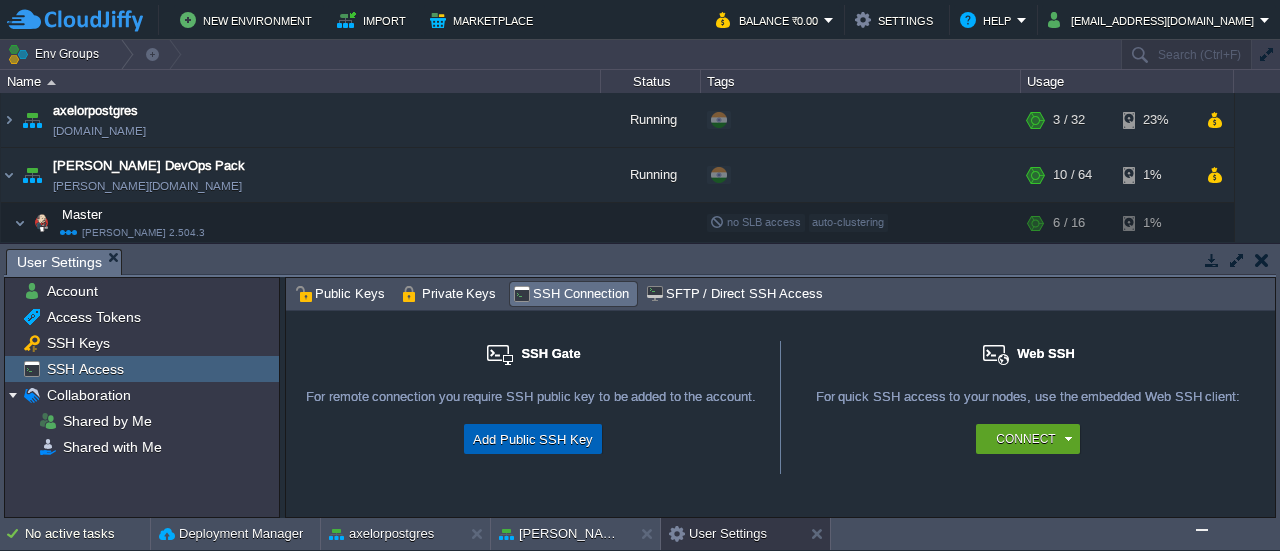 click on "Add Public SSH Key" at bounding box center (533, 439) 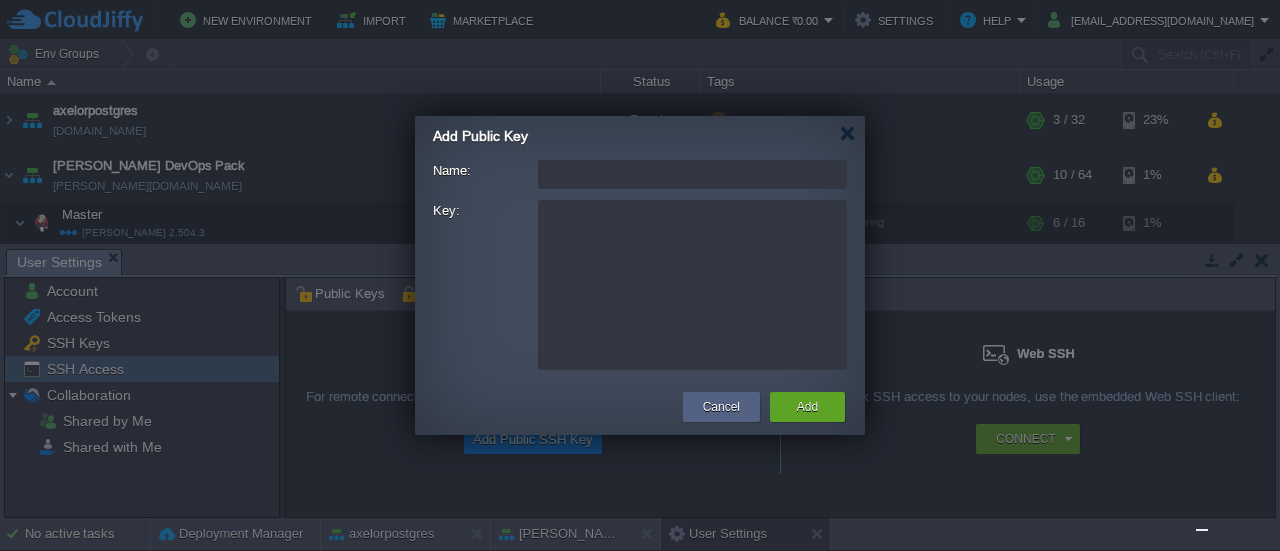 click on "Name:" at bounding box center [692, 174] 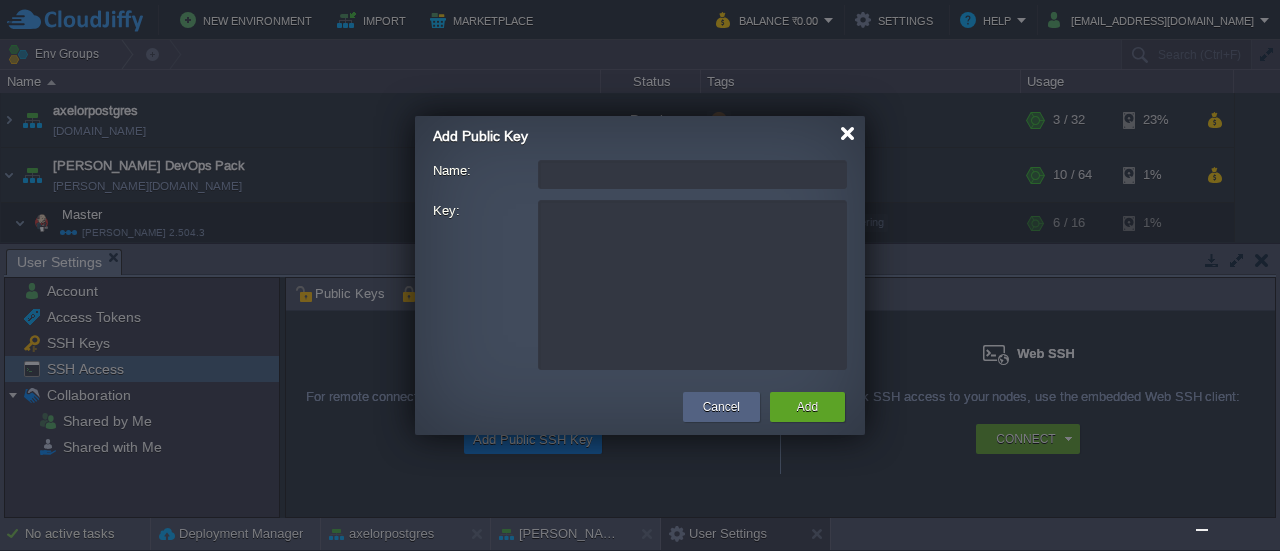 click at bounding box center [847, 133] 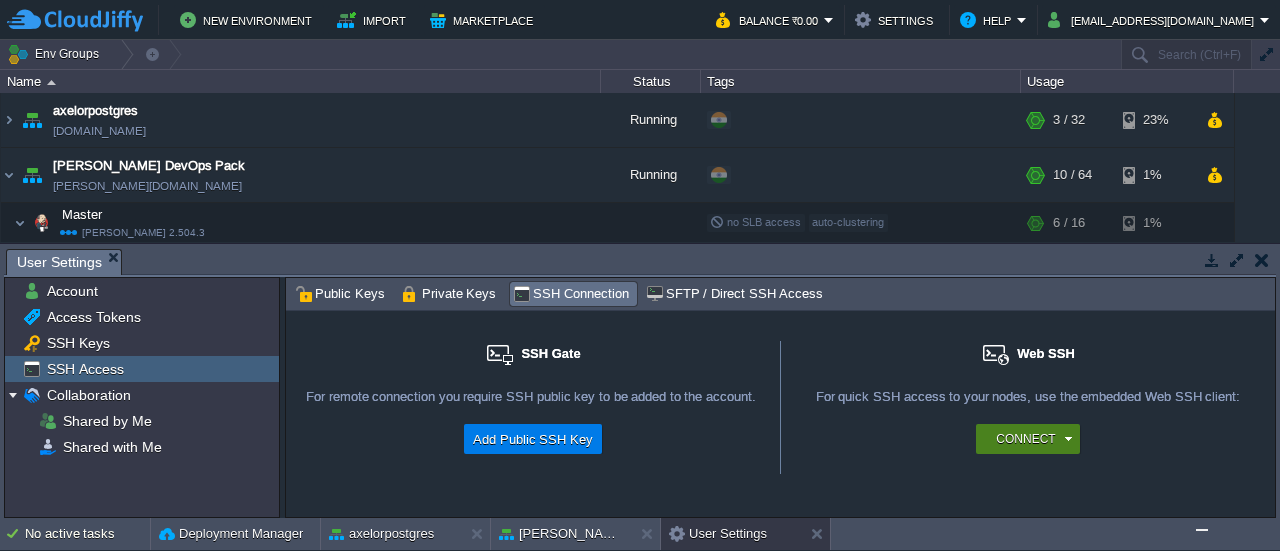 click on "Connect" at bounding box center (1025, 439) 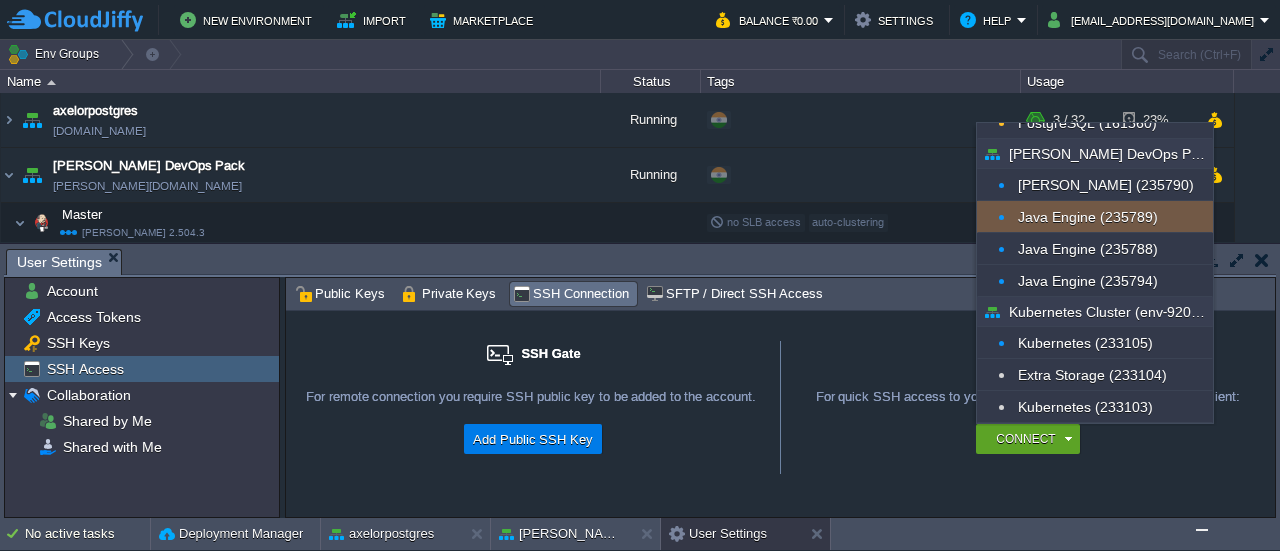 scroll, scrollTop: 44, scrollLeft: 0, axis: vertical 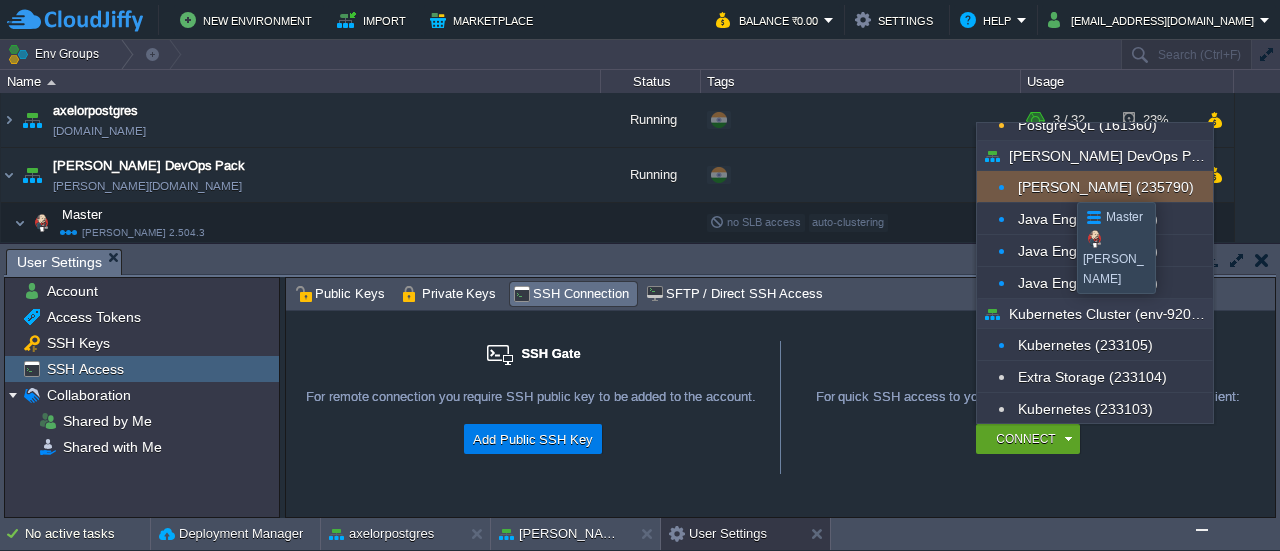 click on "[PERSON_NAME] (235790)" at bounding box center [1095, 187] 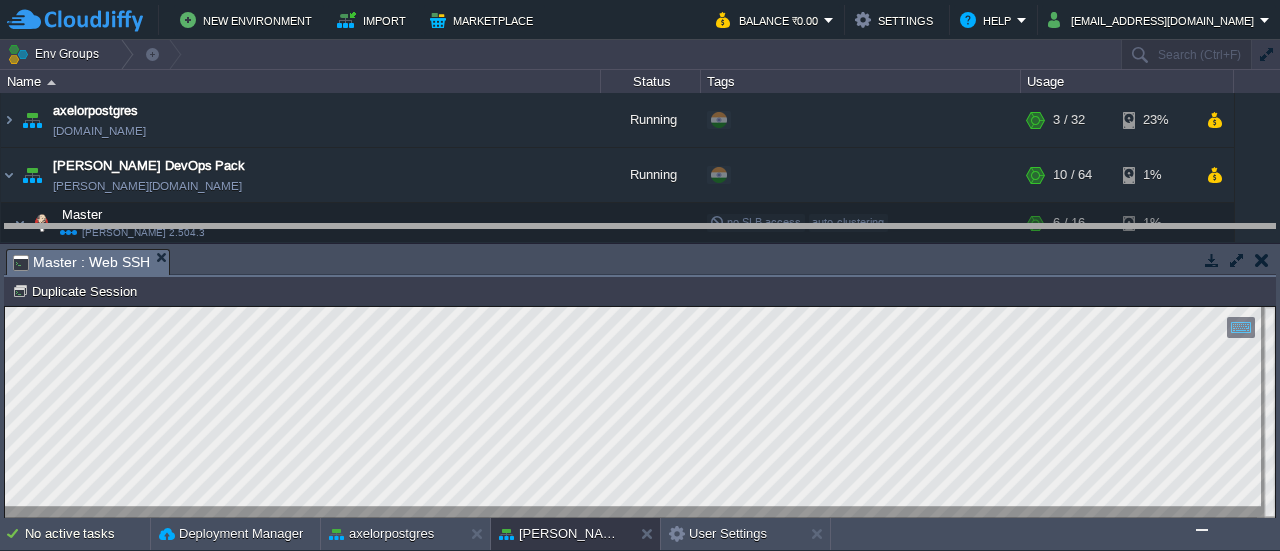 drag, startPoint x: 642, startPoint y: 259, endPoint x: 644, endPoint y: 234, distance: 25.079872 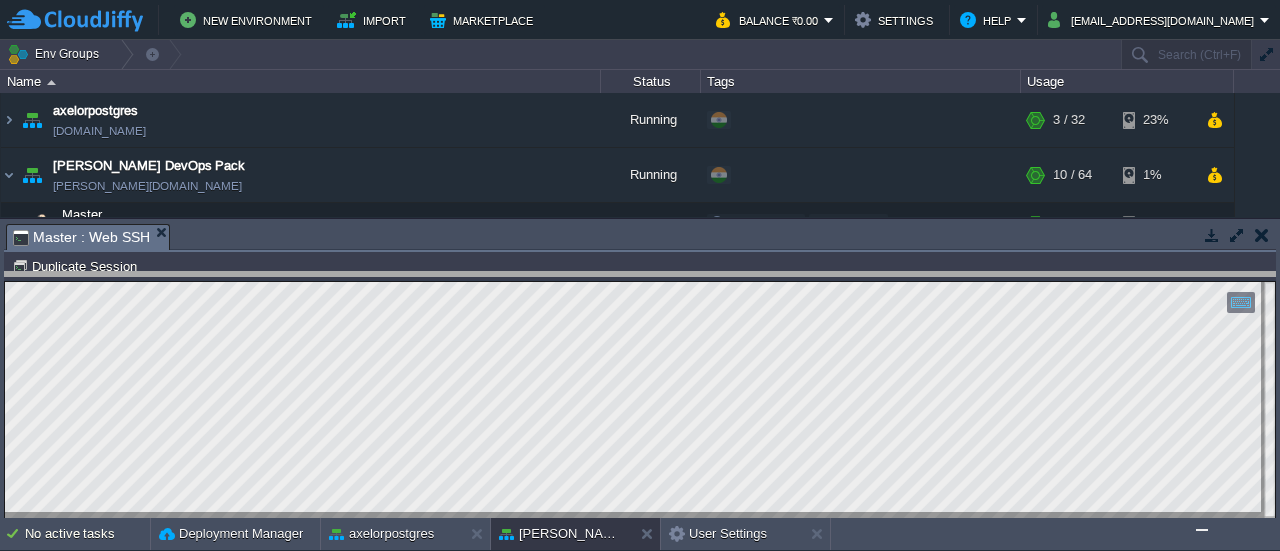 drag, startPoint x: 556, startPoint y: 235, endPoint x: 562, endPoint y: 283, distance: 48.373547 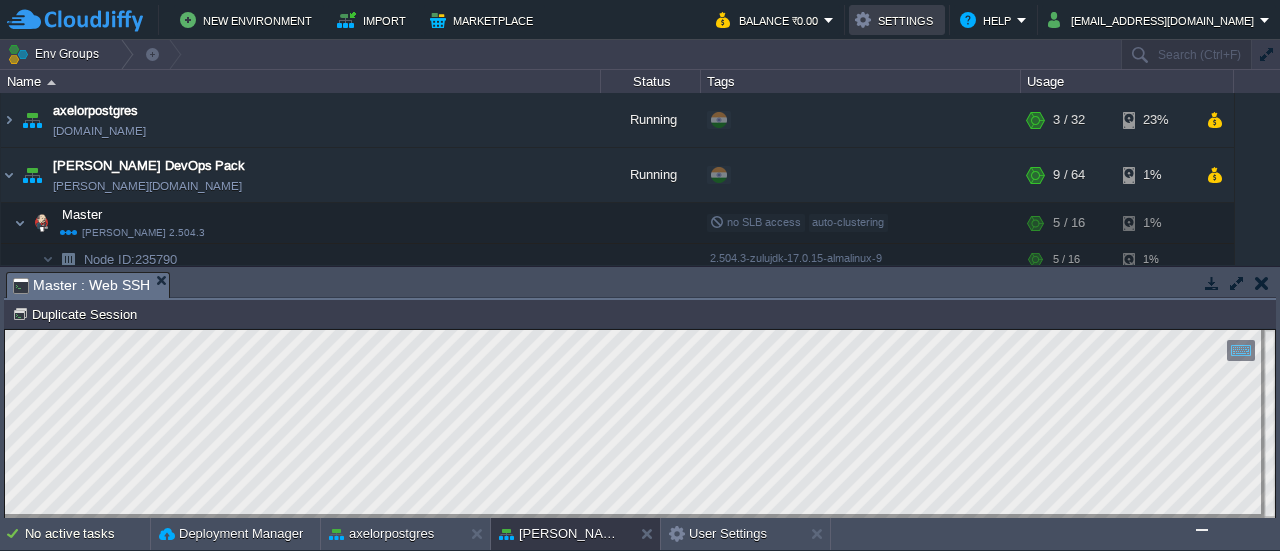 click on "Settings" at bounding box center [897, 20] 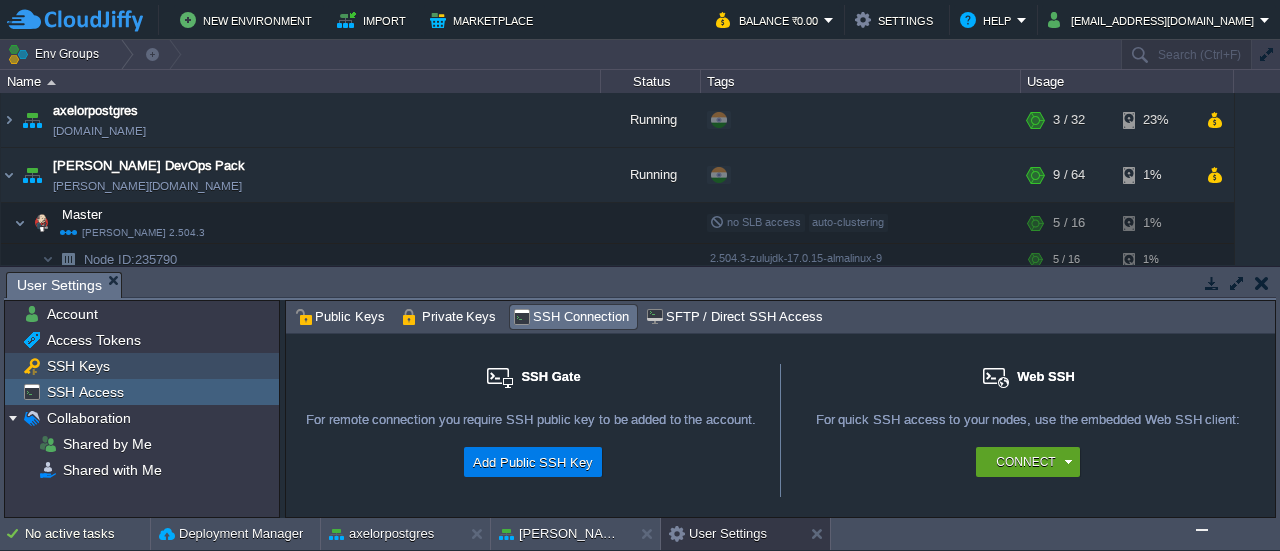 click on "SSH Keys" at bounding box center [78, 366] 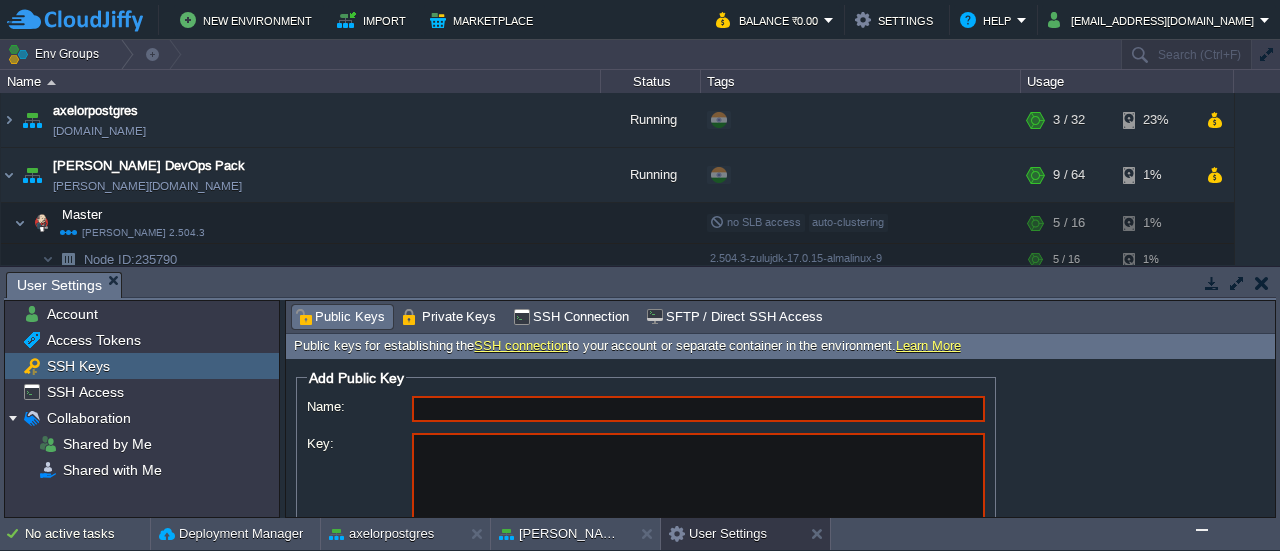 click on "Public Keys" at bounding box center (340, 317) 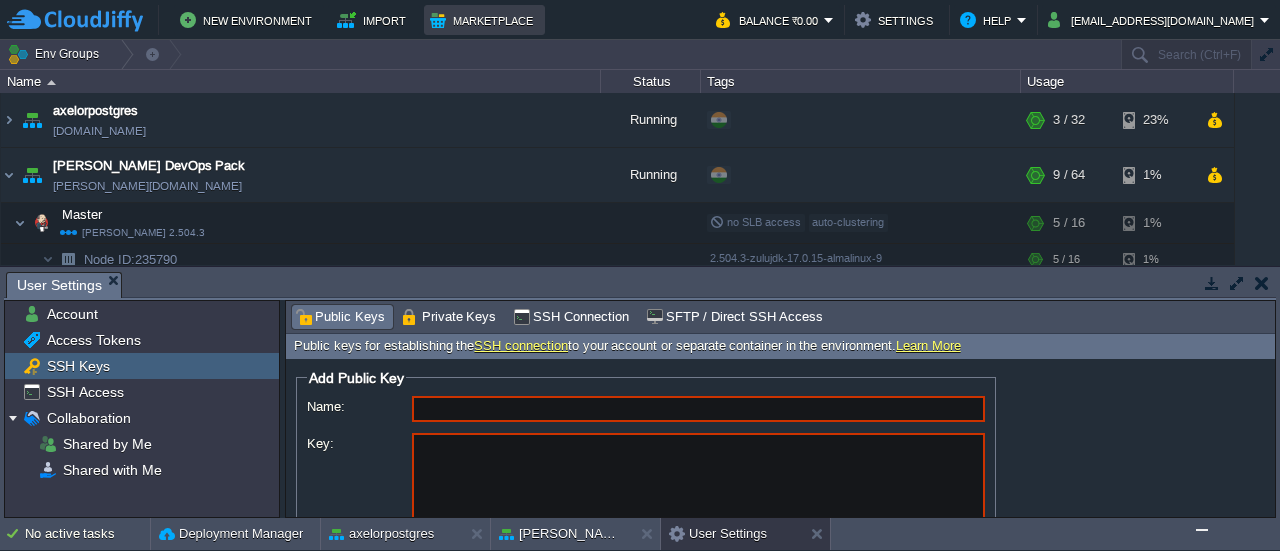 scroll, scrollTop: 0, scrollLeft: 0, axis: both 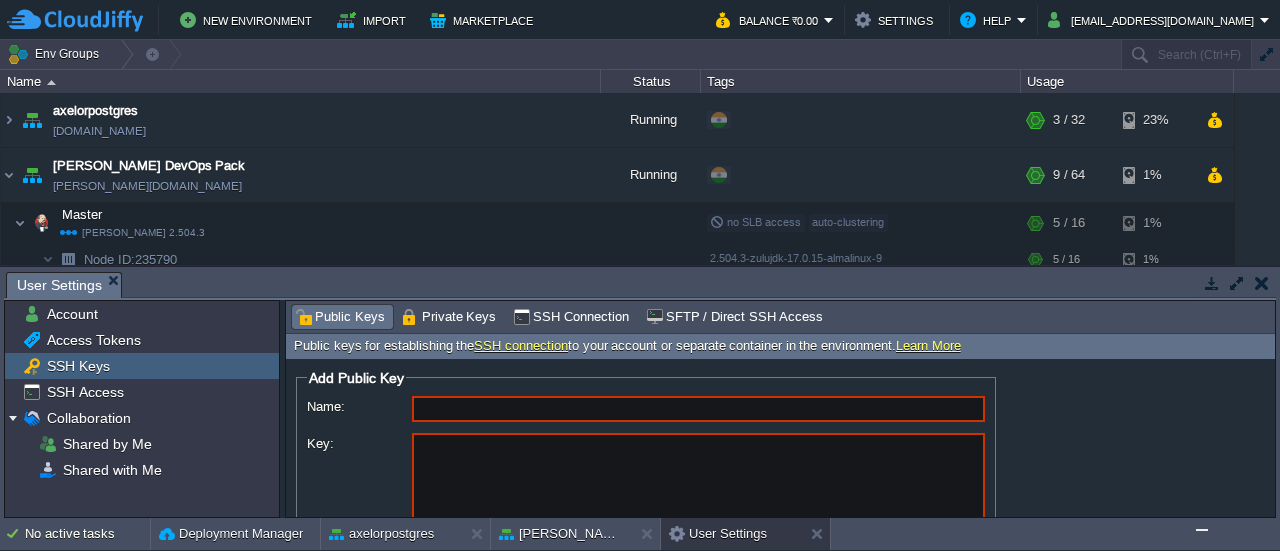 click at bounding box center (1202, 530) 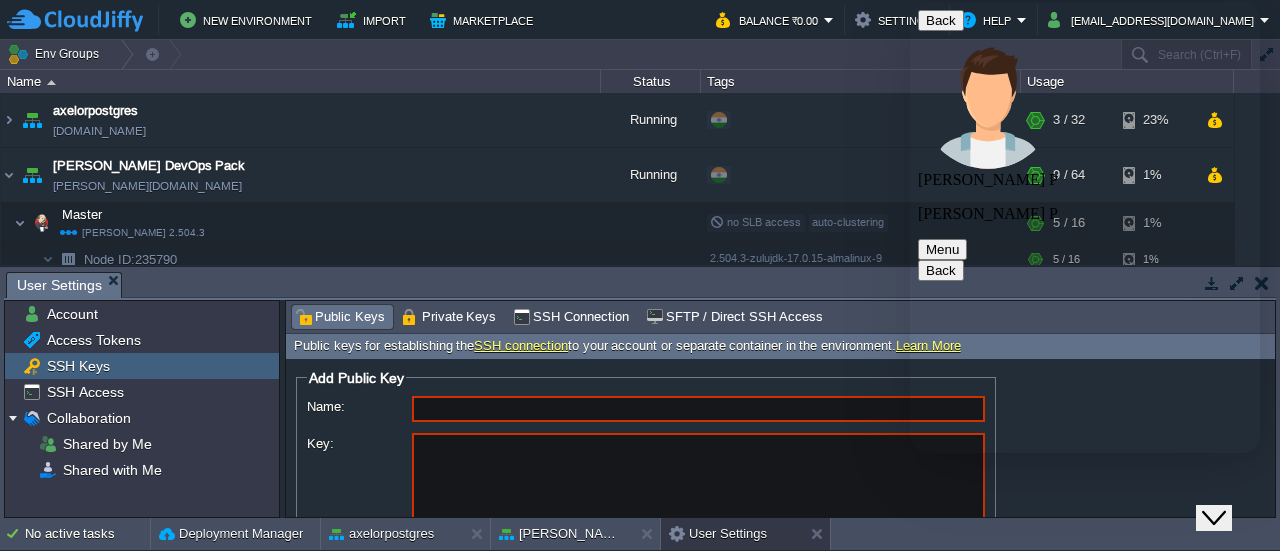 click on "Close Chat This icon closes the chat window." 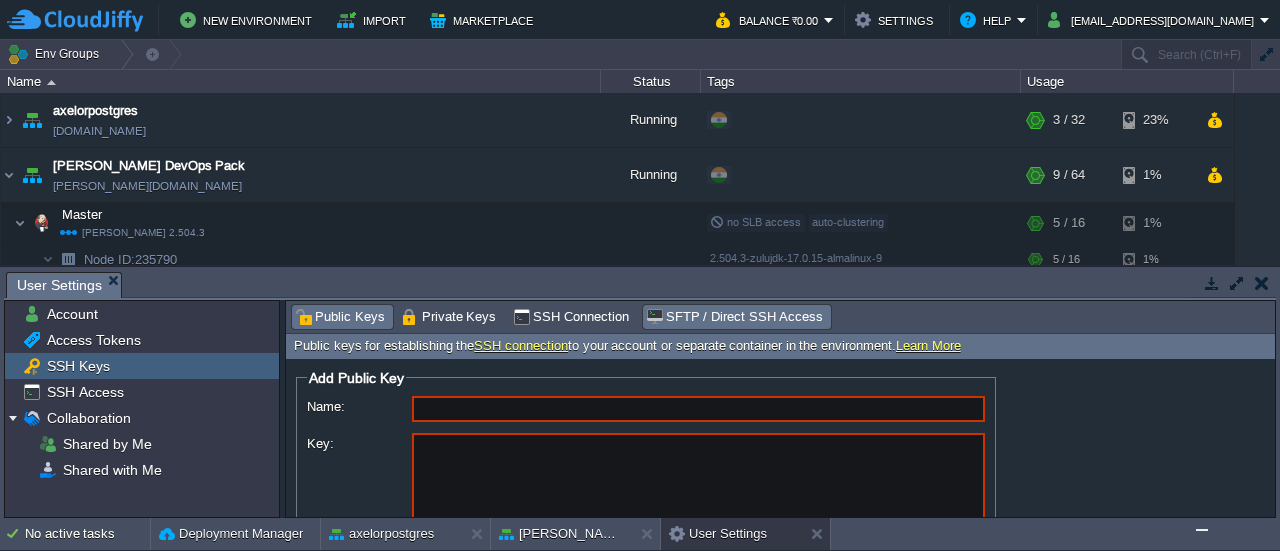 click on "SFTP / Direct SSH Access" at bounding box center [734, 317] 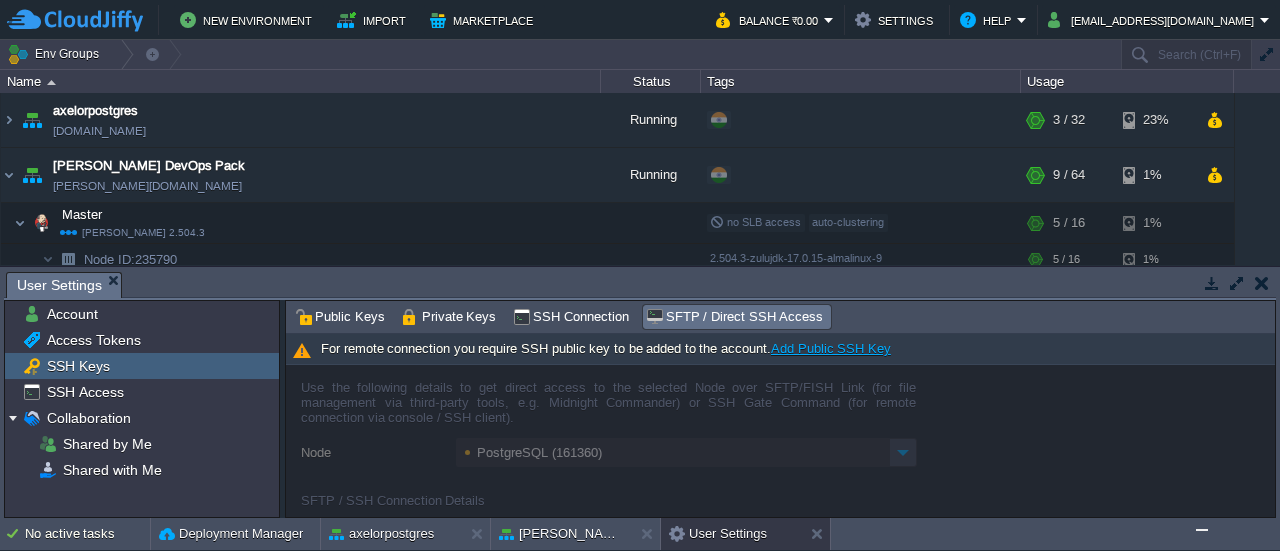click on "Add Public SSH Key" at bounding box center (831, 348) 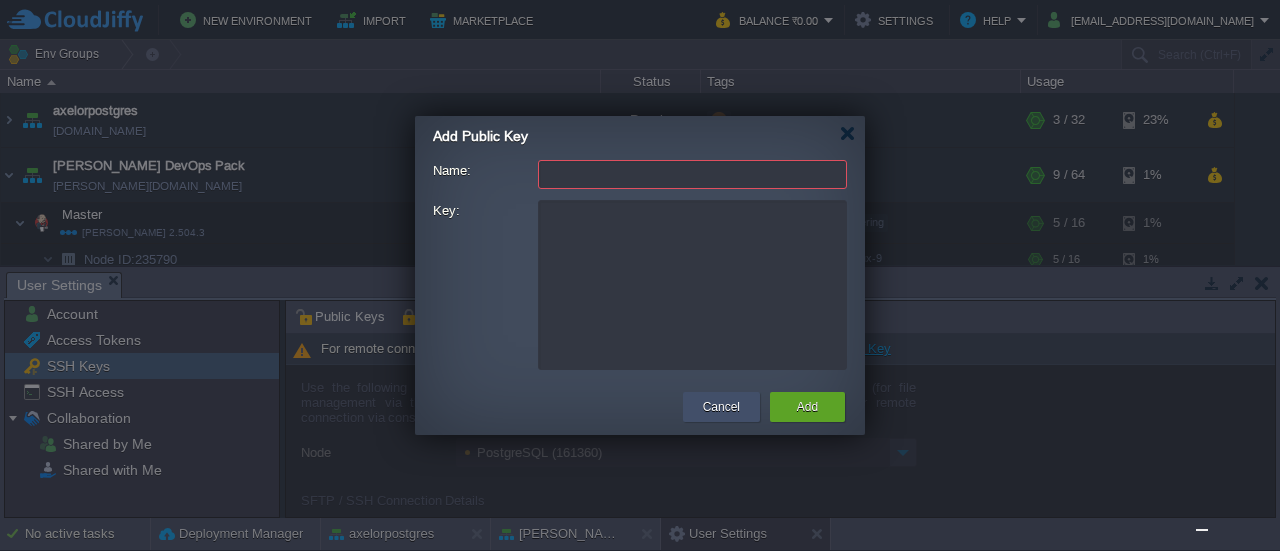 click on "Cancel" at bounding box center [721, 407] 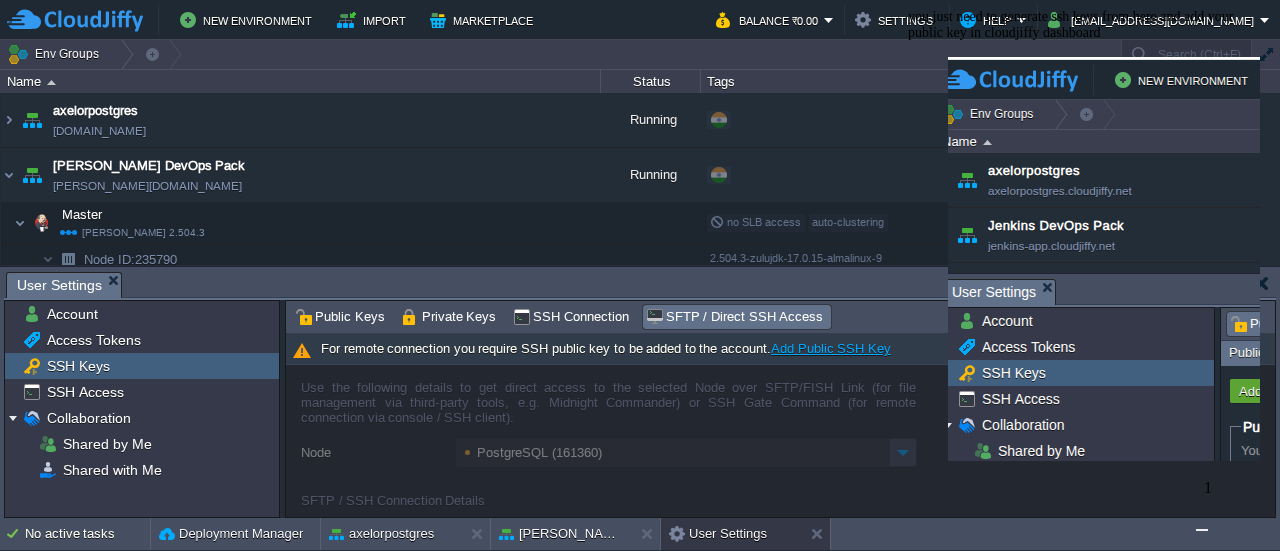 scroll, scrollTop: 0, scrollLeft: 0, axis: both 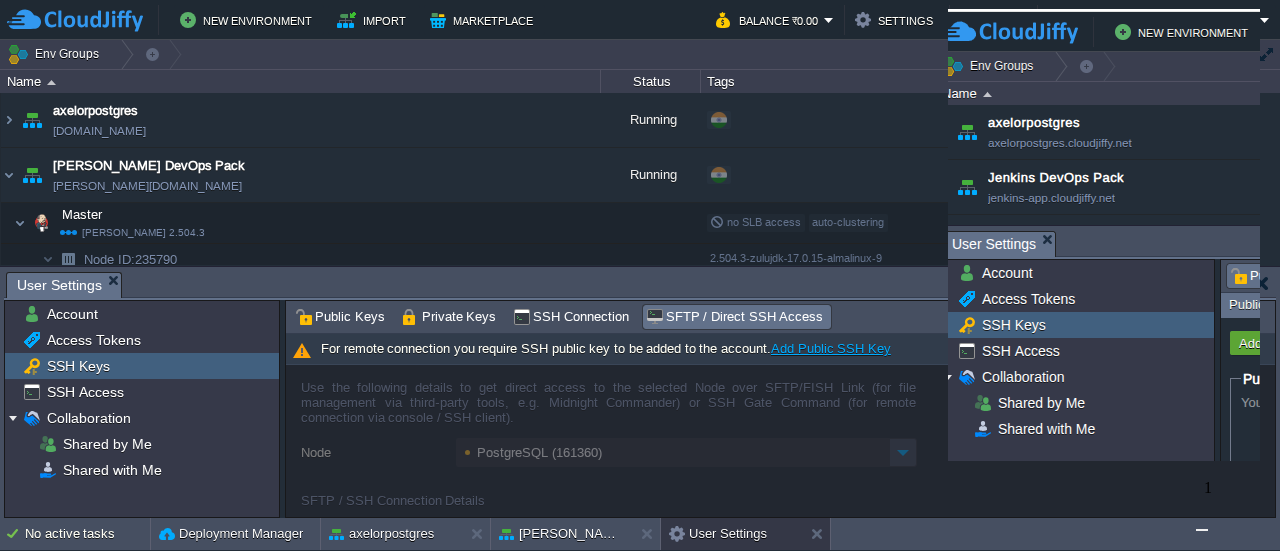 click at bounding box center [1868, 424] 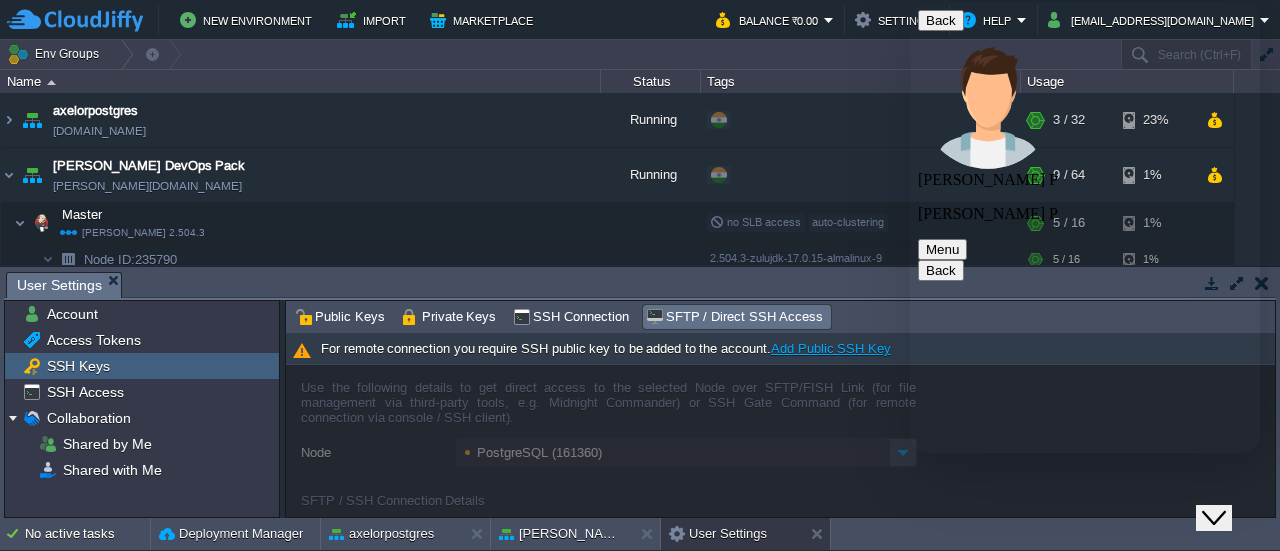 drag, startPoint x: 1254, startPoint y: 327, endPoint x: 1253, endPoint y: 397, distance: 70.00714 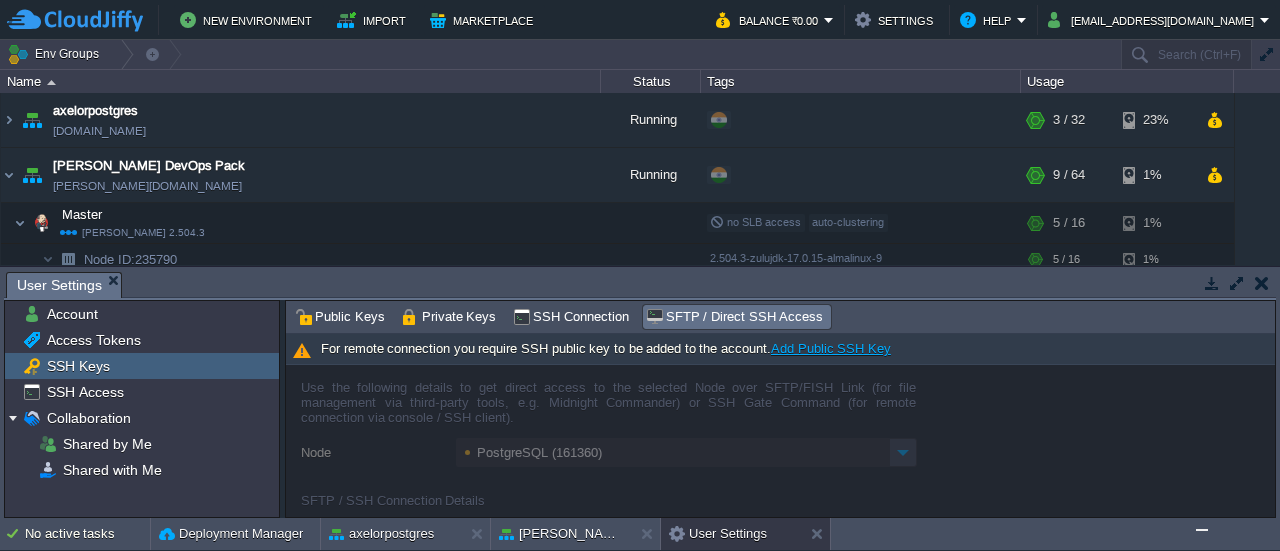 click on "SSH Keys" at bounding box center (78, 366) 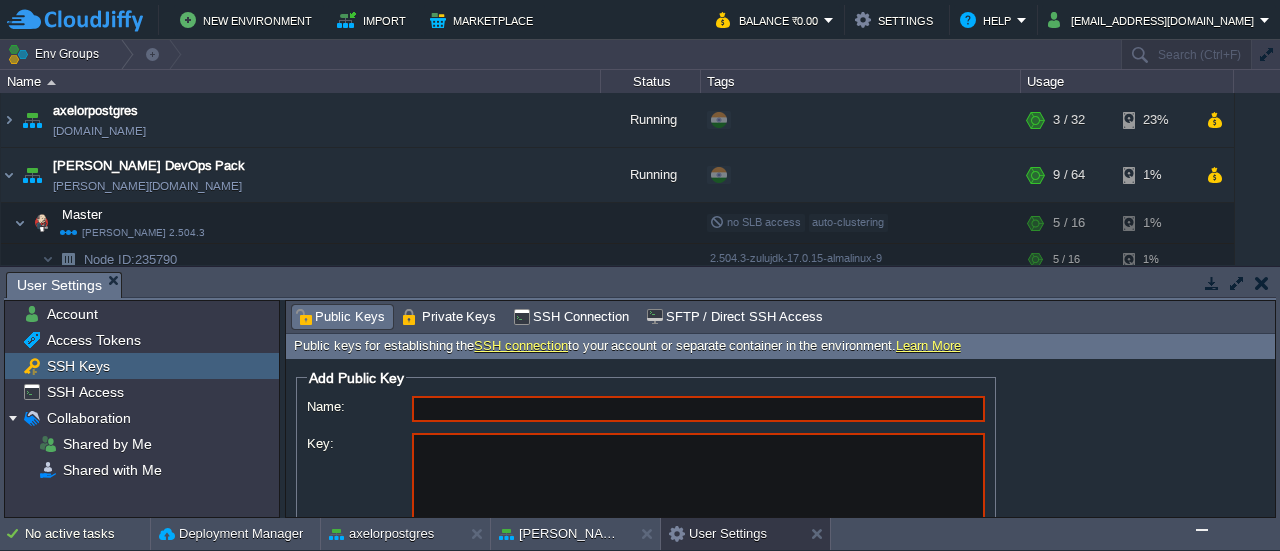click on "Public Keys" at bounding box center (340, 317) 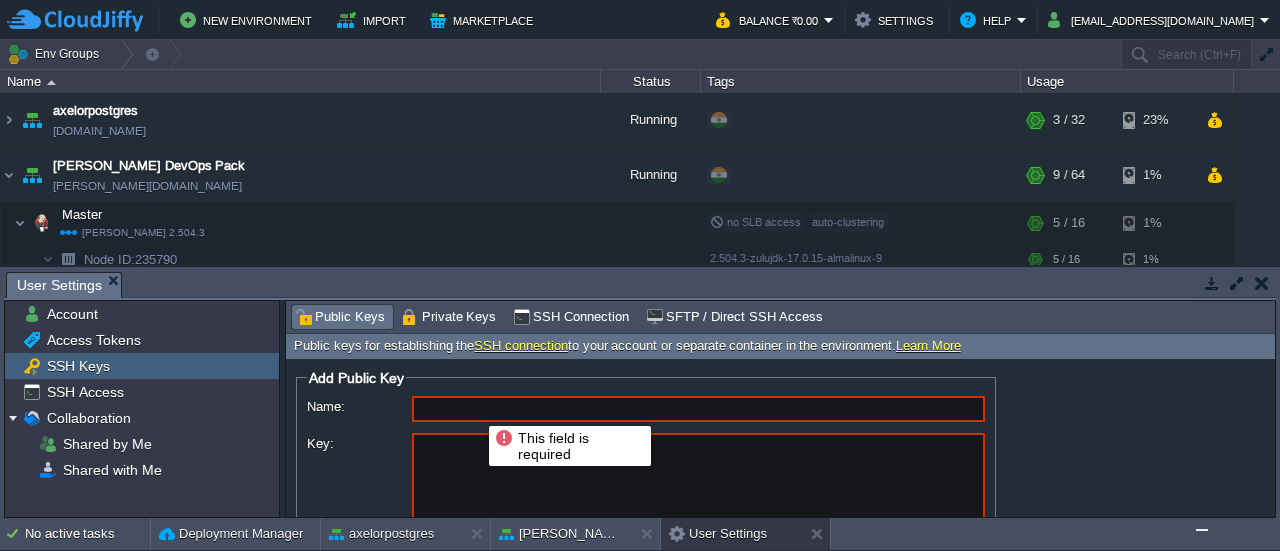 click on "Name:" at bounding box center (698, 409) 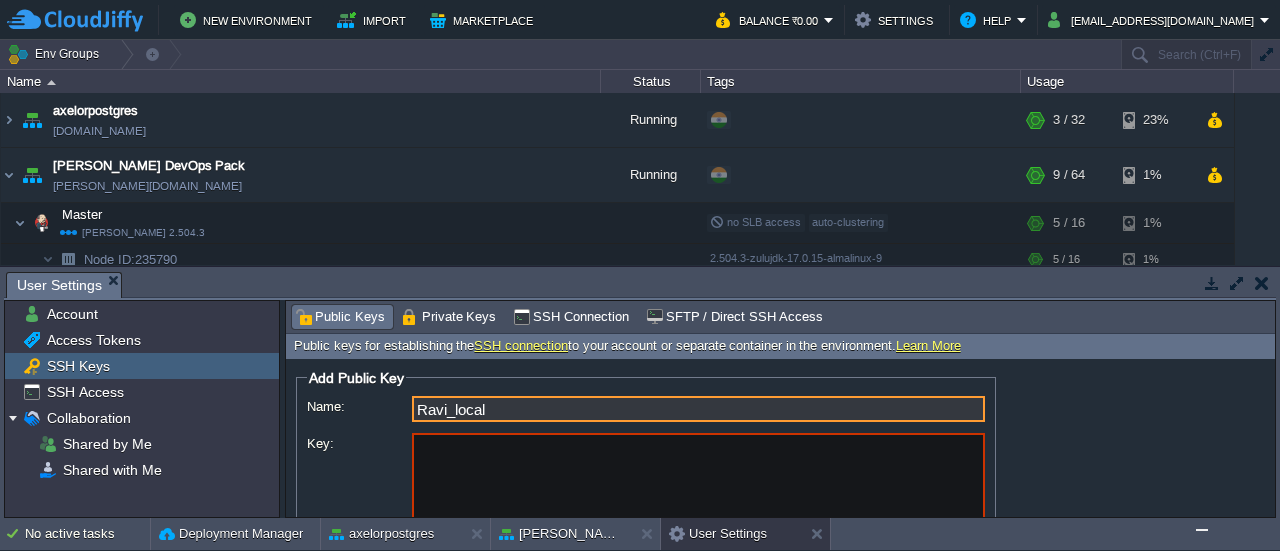 type on "Ravi_local" 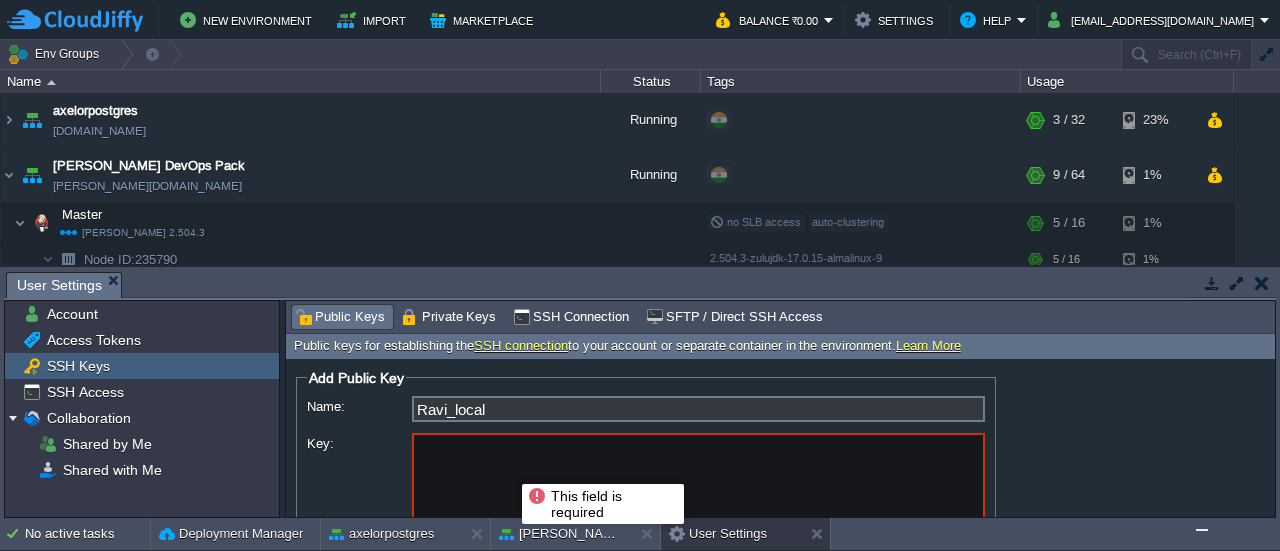 click on "Key:" at bounding box center [698, 485] 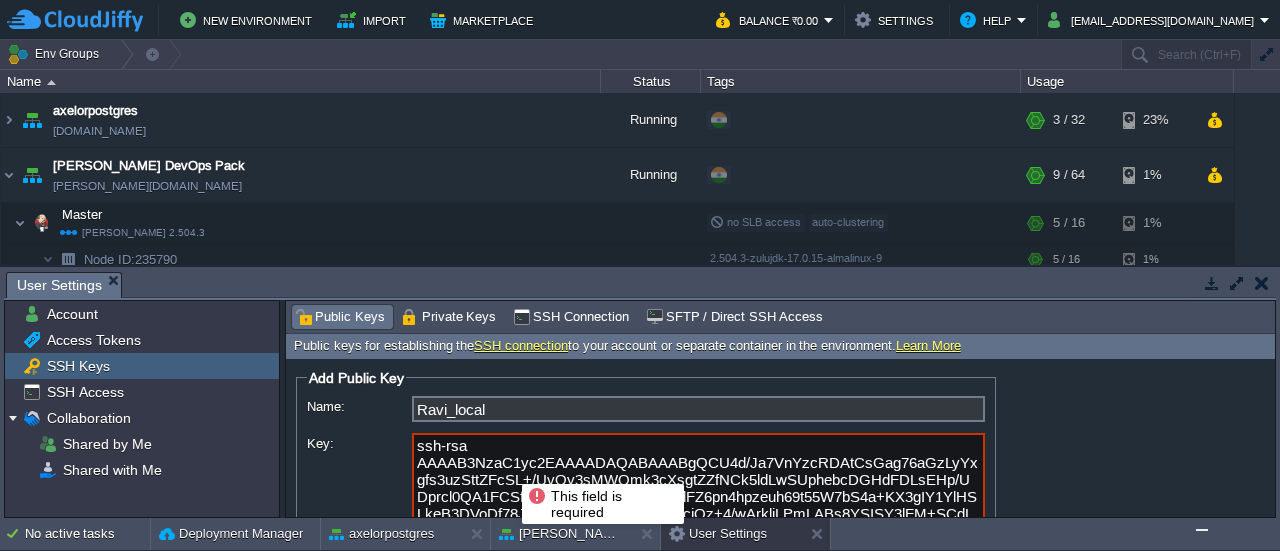 scroll, scrollTop: 106, scrollLeft: 0, axis: vertical 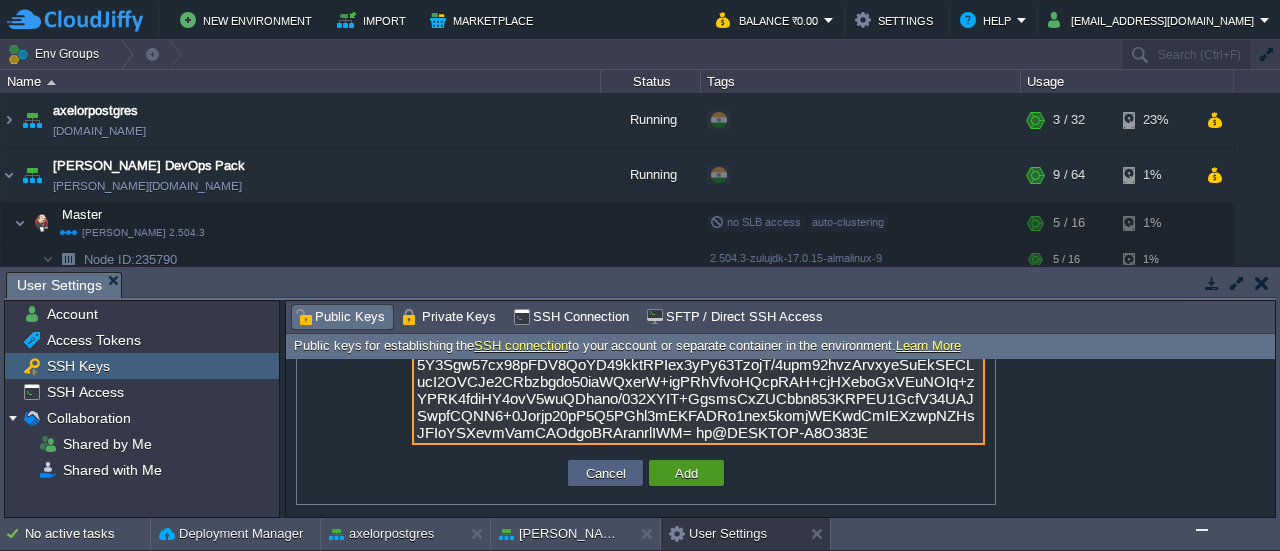 type on "ssh-rsa AAAAB3NzaC1yc2EAAAADAQABAAABgQCU4d/Ja7VnYzcRDAtCsGag76aGzLyYxgfs3uzSttZFcSL+/UvOy3sMWOmk3cXsgtZZfNCk5ldLwSUphebcDGHdFDLsEHp/UDprcl0QA1FCSf6v4JPCGRw9WXQu3IhlFZ6pn4hpzeuh69t55W7bS4a+KX3gIY1YlHSLkeB3DVoDf78Jr107CTrueuydOpvA9AxciQz+4/wArkliLPmLABs8YSISY3lFM+SCdL5Y3Sgw57cx98pFDV8QoYD49kktRPIex3yPy63TzojT/4upm92hvzArvxyeSuEkSECLucI2OVCJe2CRbzbgdo50iaWQxerW+igPRhVfvoHQcpRAH+cjHXeboGxVEuNOIq+zYPRK4fdiHY4ovV5wuQDhano/032XYIT+GgsmsCxZUCbbn853KRPEU1GcfV34UAJSwpfCQNN6+0Jorjp20pP5Q5PGhl3mEKFADRo1nex5komjWEKwdCmIEXzwpNZHsJFIoYSXevmVamCAOdgoBRAranrlIWM= hp@DESKTOP-A8O383E" 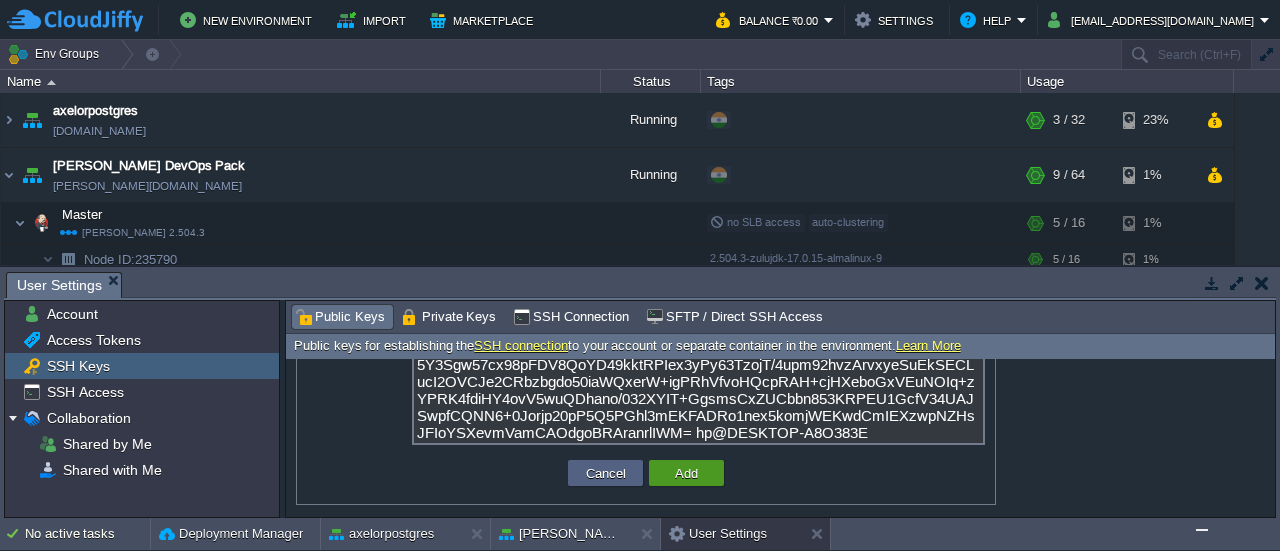 click on "Add" at bounding box center [686, 473] 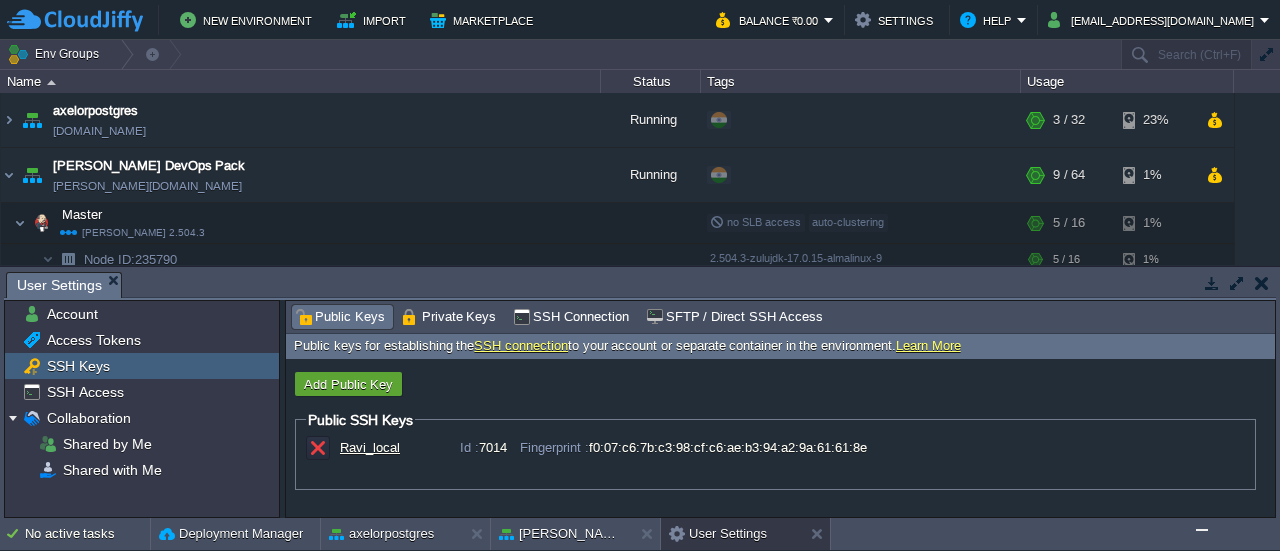 click at bounding box center (1202, 530) 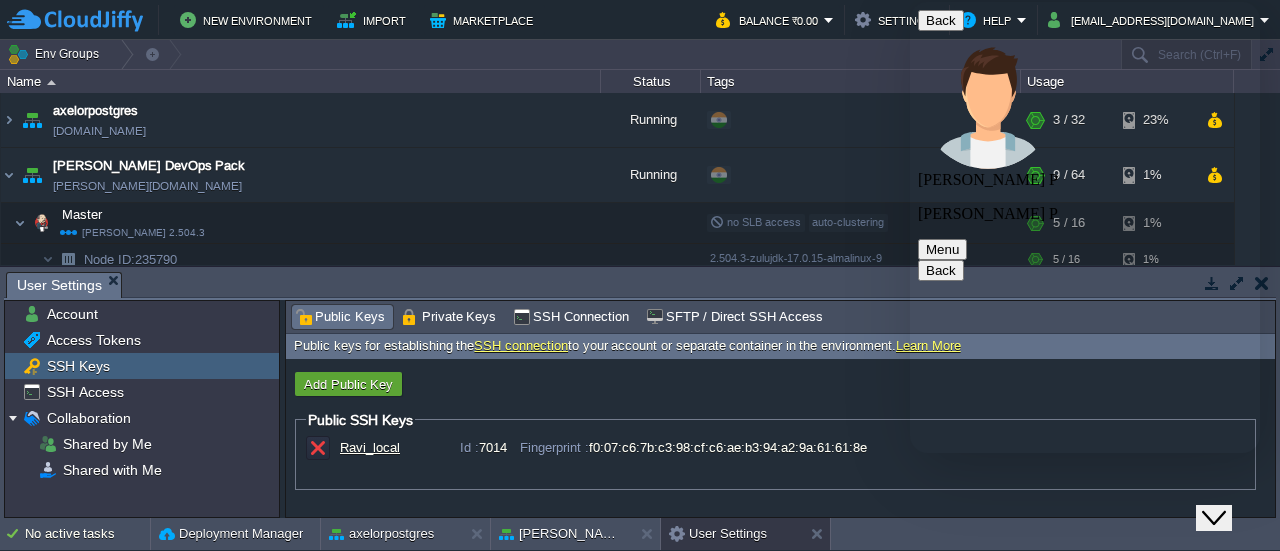 click on "Rate this chat Upload File Insert emoji" at bounding box center (910, 2) 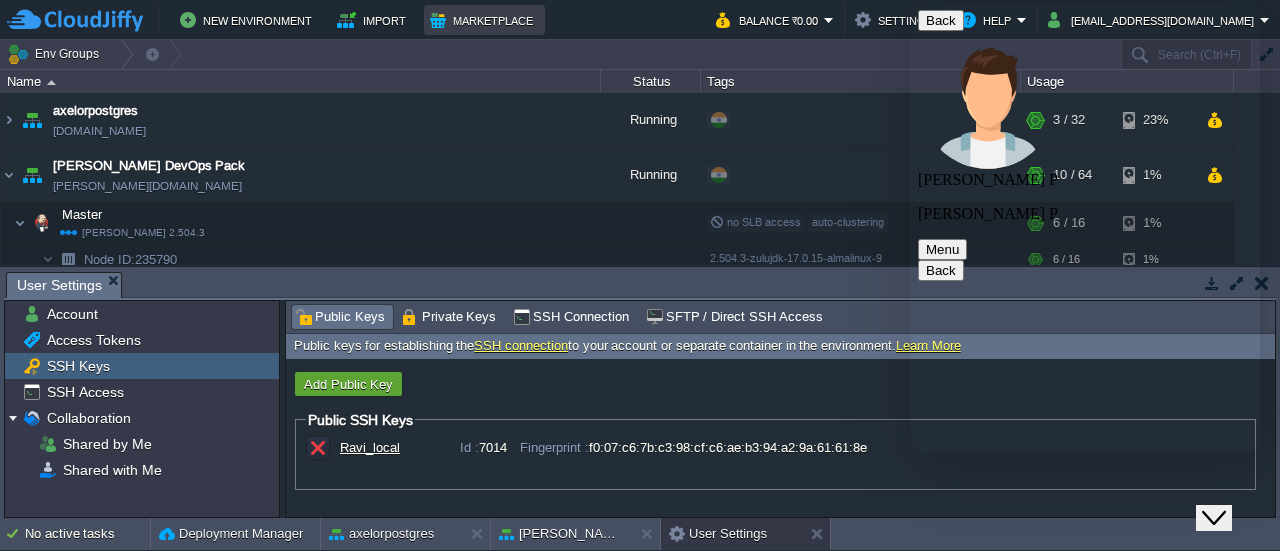 scroll, scrollTop: 2962, scrollLeft: 0, axis: vertical 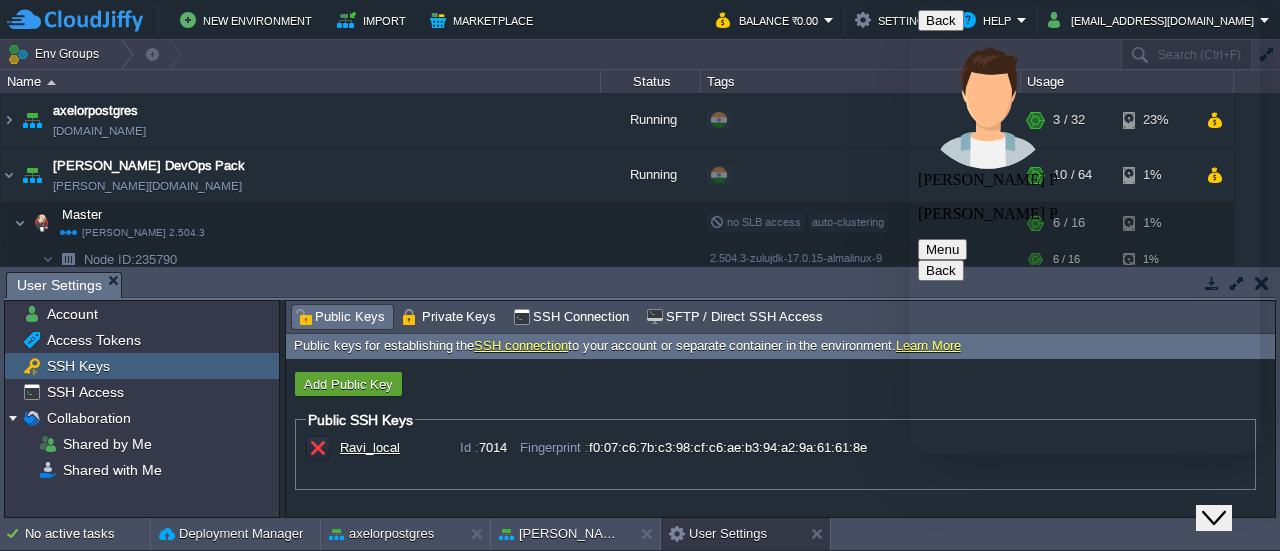 click at bounding box center [1853, 8461] 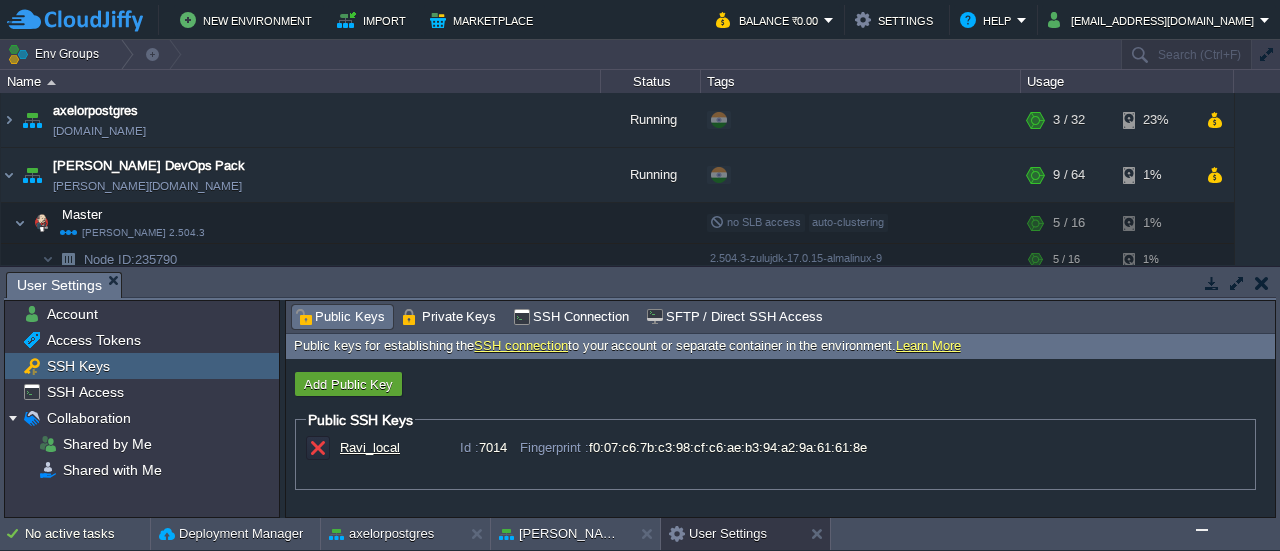 scroll, scrollTop: 0, scrollLeft: 0, axis: both 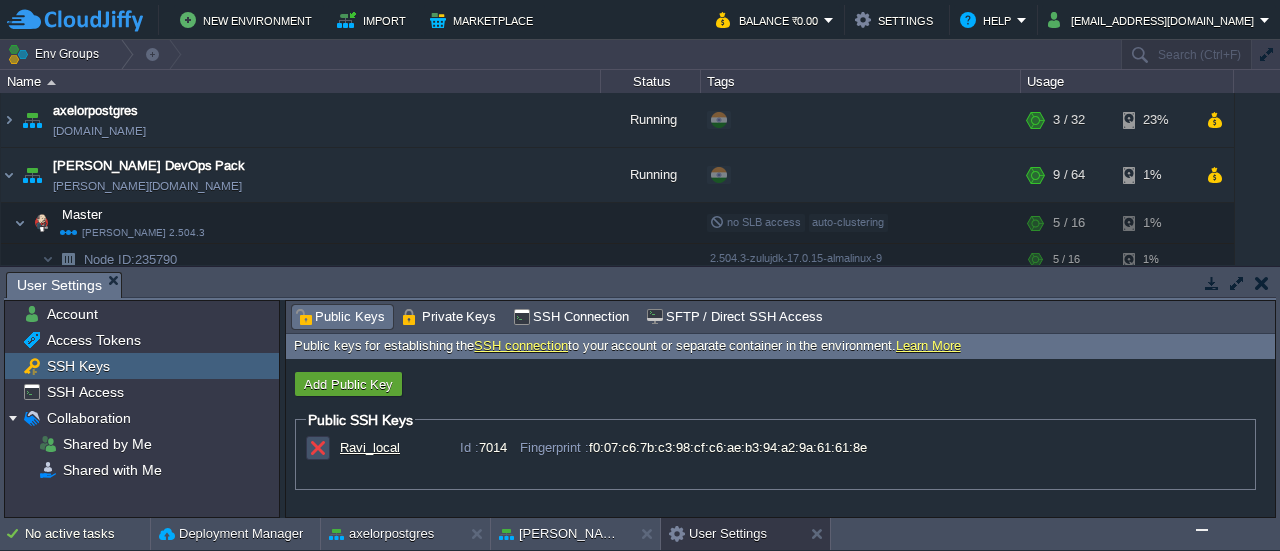 click at bounding box center (318, 448) 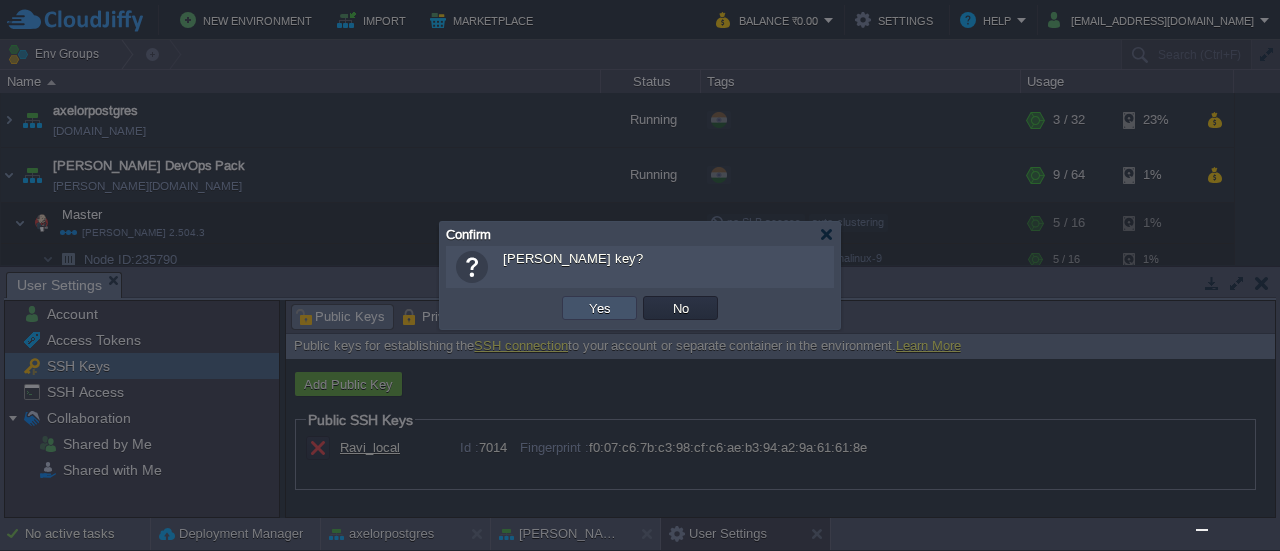 click on "Yes" at bounding box center (600, 308) 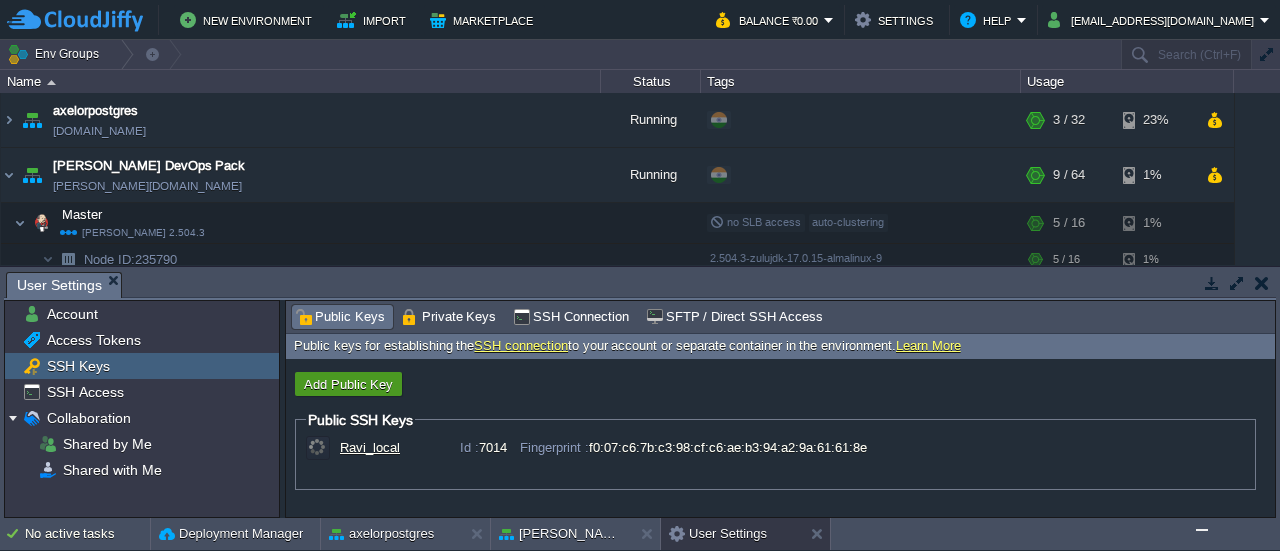 click on "Add Public Key" at bounding box center [348, 384] 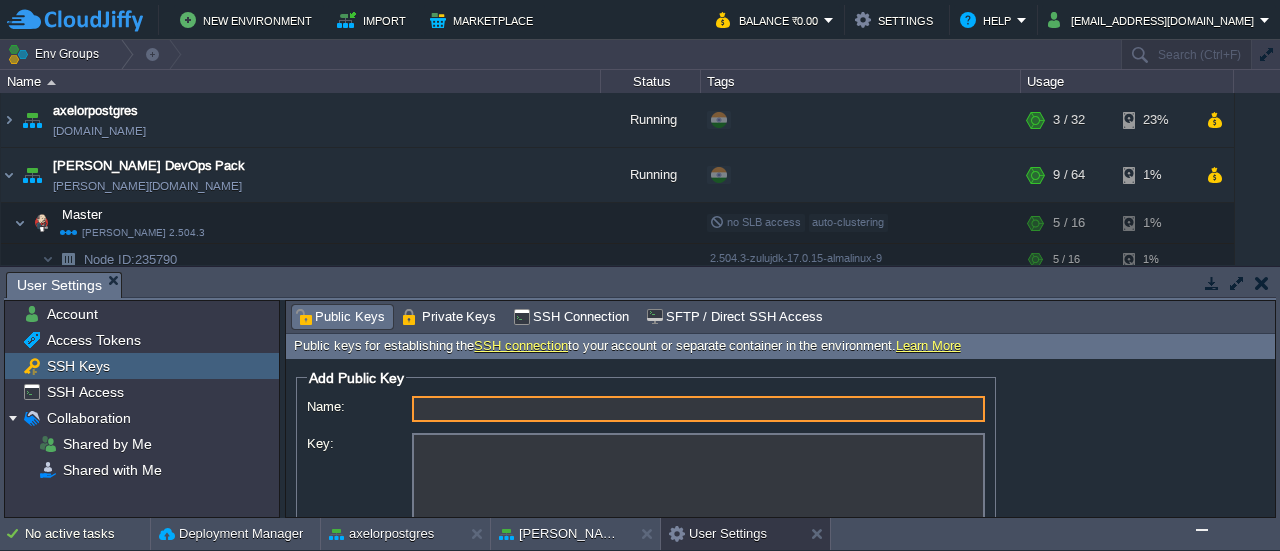 click on "Name:" at bounding box center (698, 409) 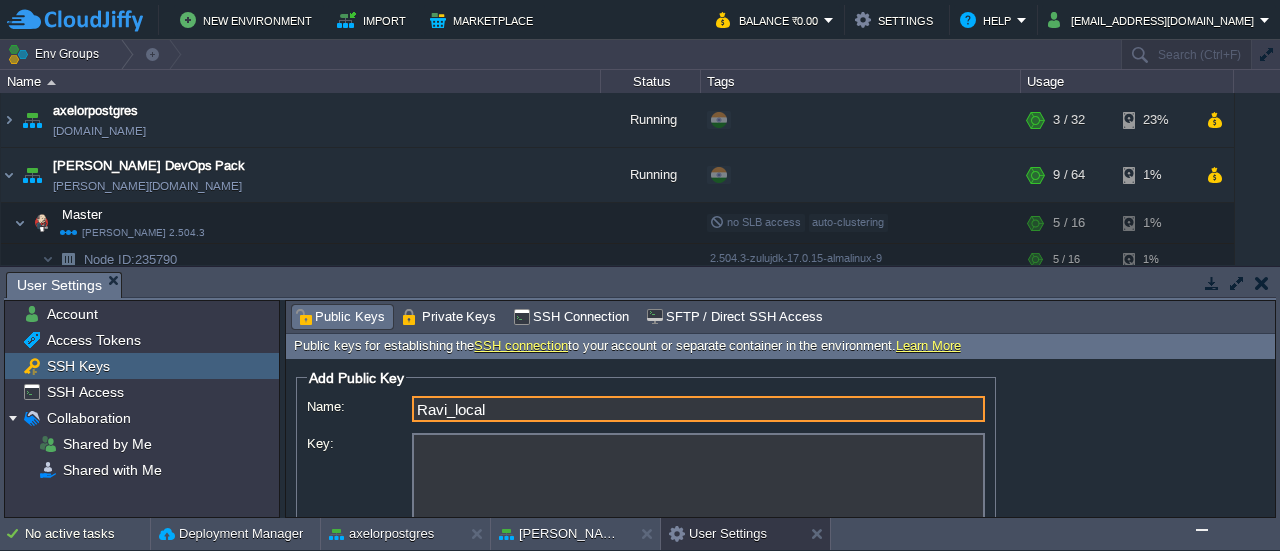 type on "Ravi_local" 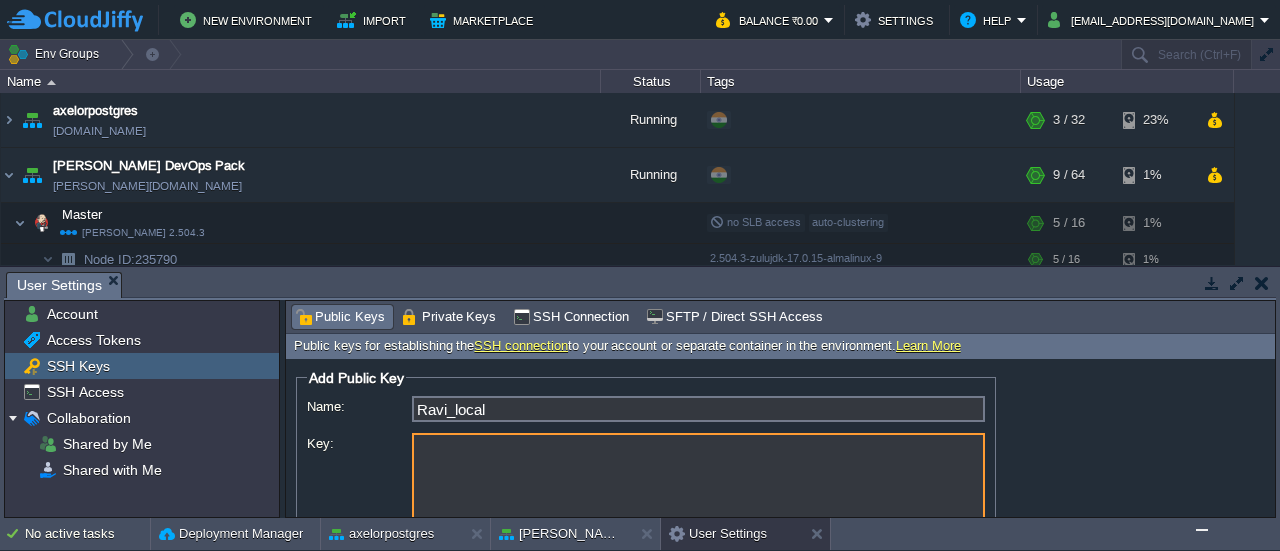click on "Key:" at bounding box center (698, 485) 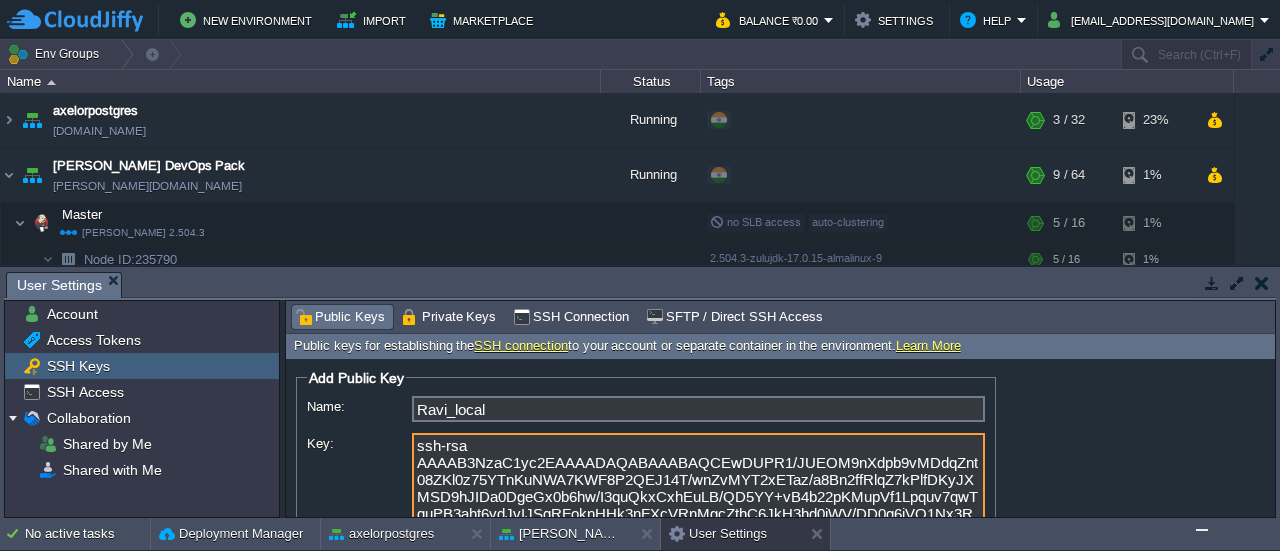 scroll, scrollTop: 32, scrollLeft: 0, axis: vertical 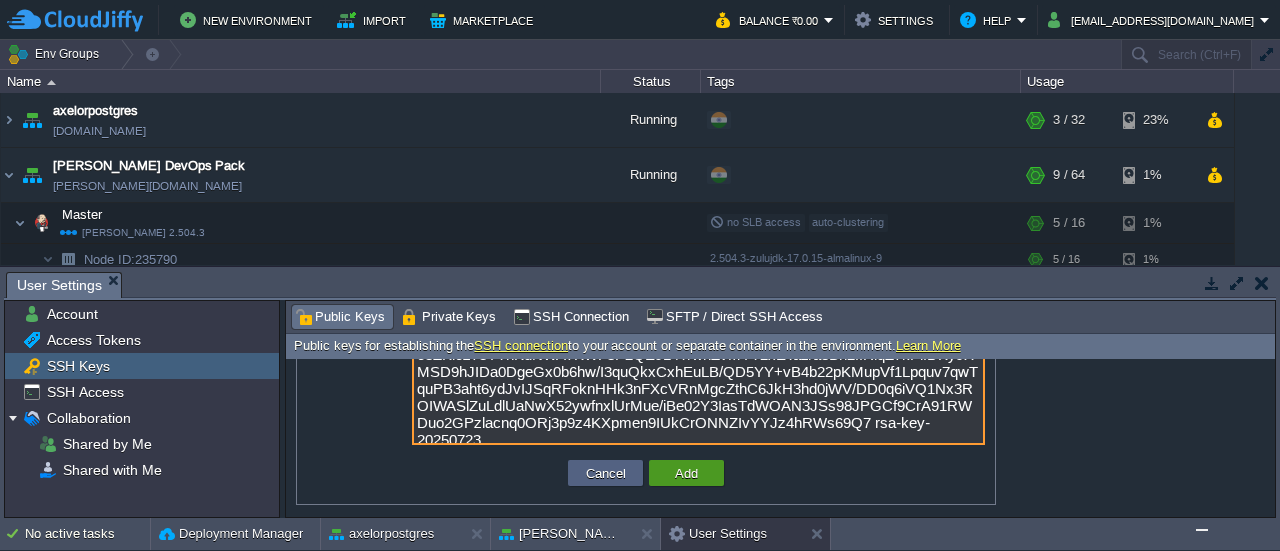 type on "ssh-rsa AAAAB3NzaC1yc2EAAAADAQABAAABAQCEwDUPR1/JUEOM9nXdpb9vMDdqZnt08ZKl0z75YTnKuNWA7KWF8P2QEJ14T/wnZvMYT2xETaz/a8Bn2ffRlqZ7kPlfDKyJXMSD9hJIDa0DgeGx0b6hw/I3quQkxCxhEuLB/QD5YY+vB4b22pKMupVf1Lpquv7qwTquPB3aht6ydJvIJSqRFoknHHk3nFXcVRnMgcZthC6JkH3hd0jWV/DD0q6iVQ1Nx3ROIWASlZuLdlUaNwX52ywfnxlUrMue/iBe02Y3IasTdWOAN3JSs98JPGCf9CrA91RWDuo2GPzlacnq0ORj3p9z4KXpmen9IUkCrONNZIvYYJz4hRWs69Q7 rsa-key-20250723" 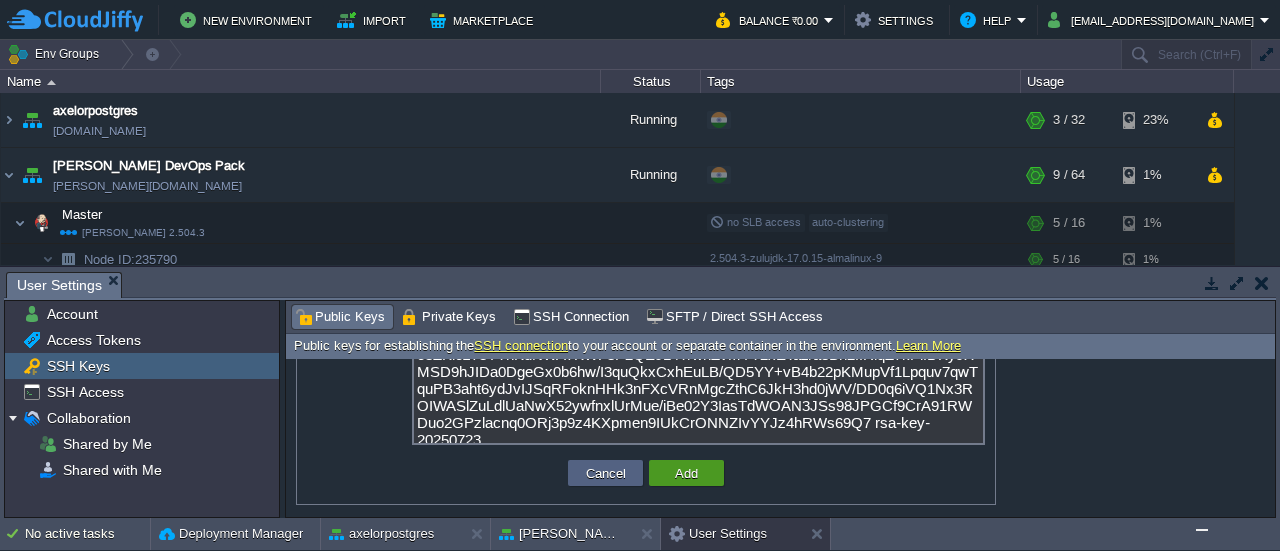 click on "Add" at bounding box center (686, 473) 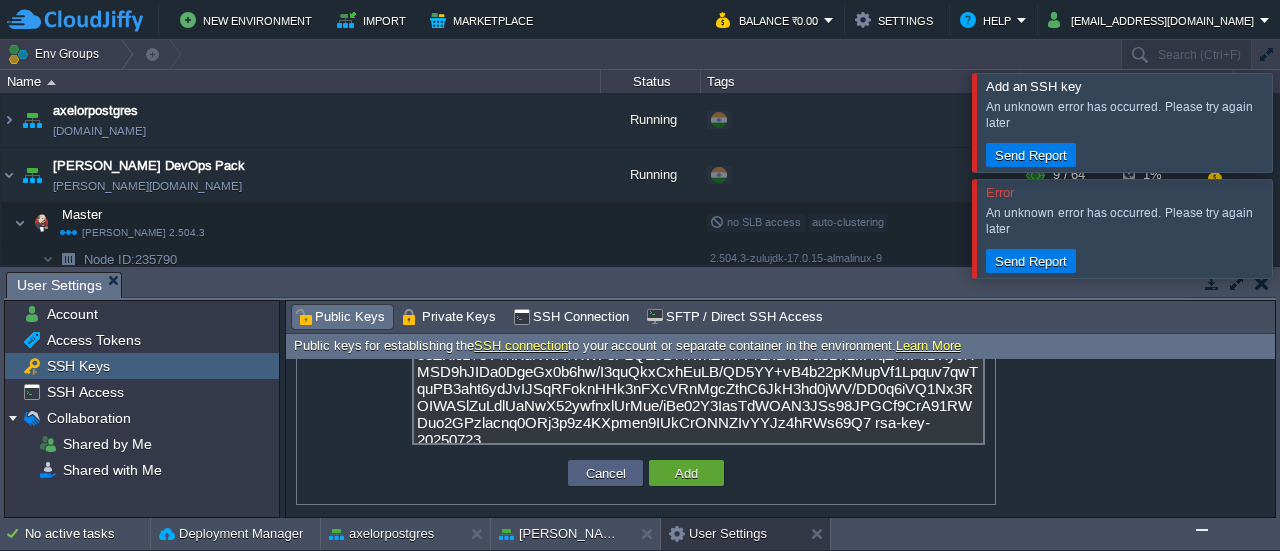 click at bounding box center (1304, 122) 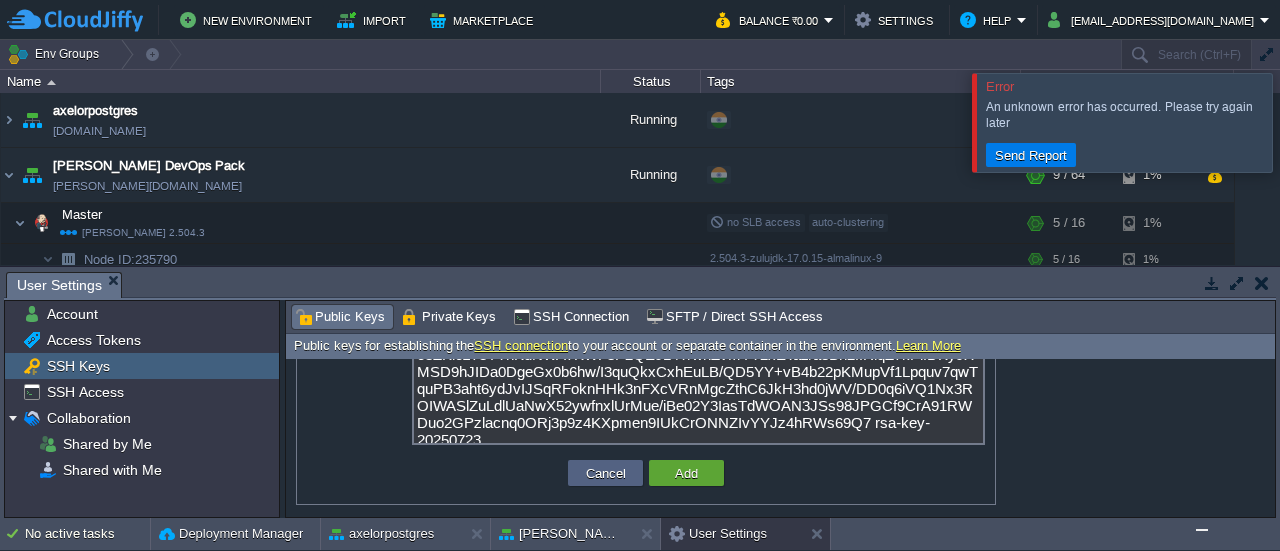 click at bounding box center [1304, 122] 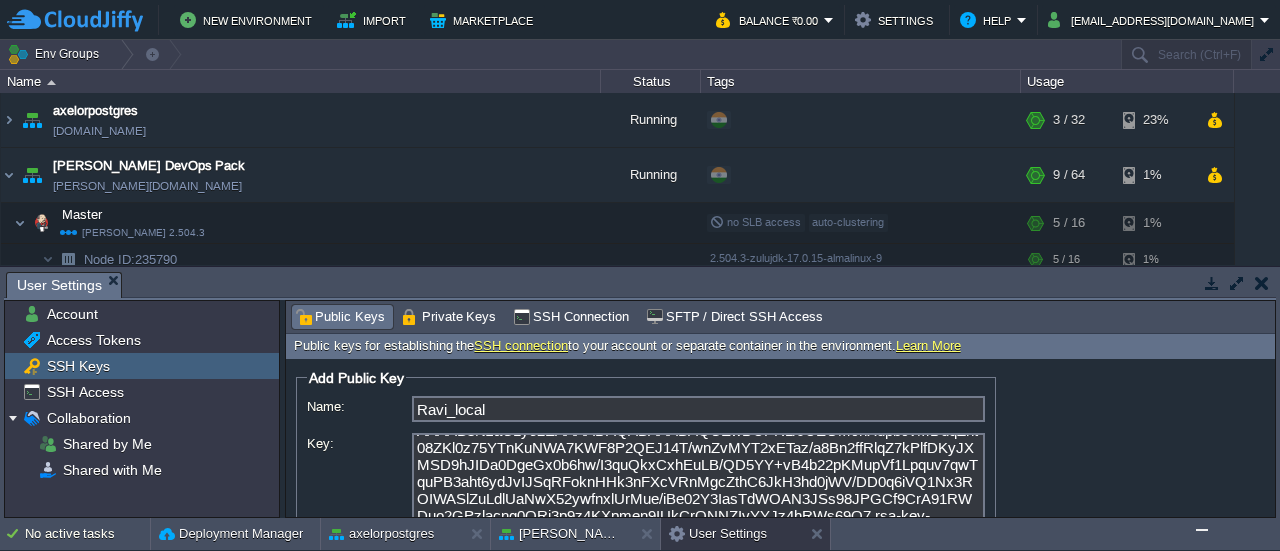 scroll, scrollTop: 93, scrollLeft: 0, axis: vertical 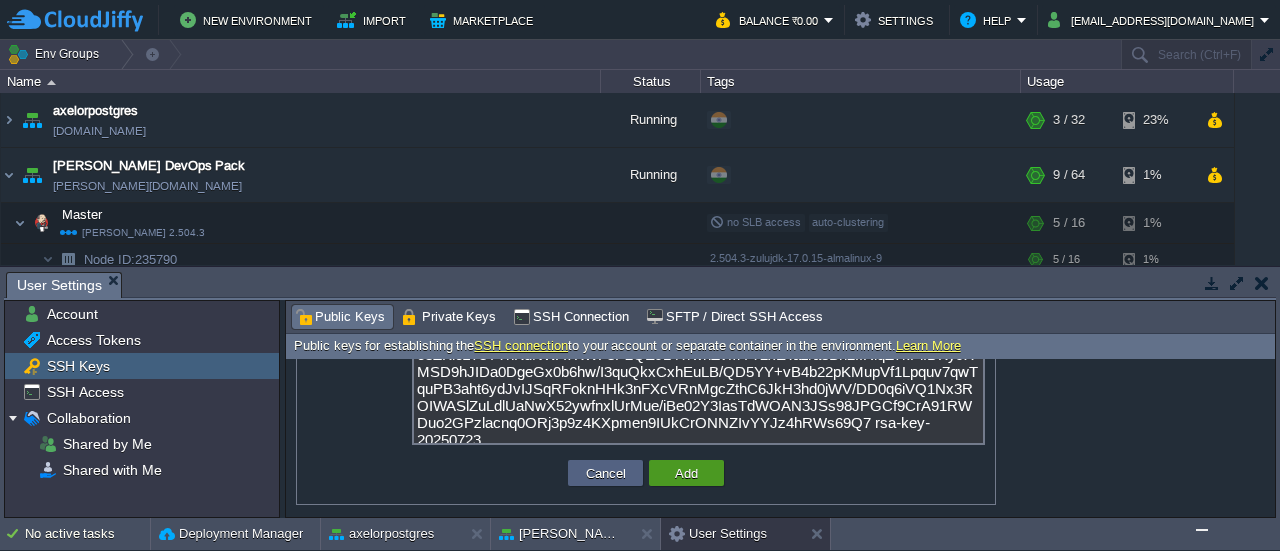 click on "Add" at bounding box center (686, 473) 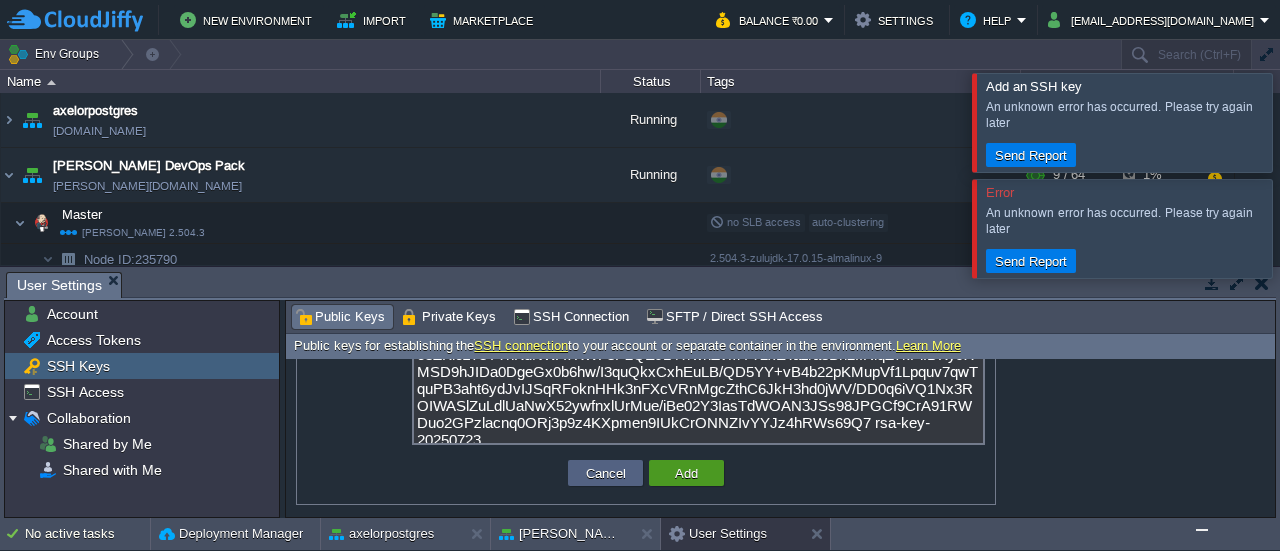 click on "Add" at bounding box center (686, 473) 